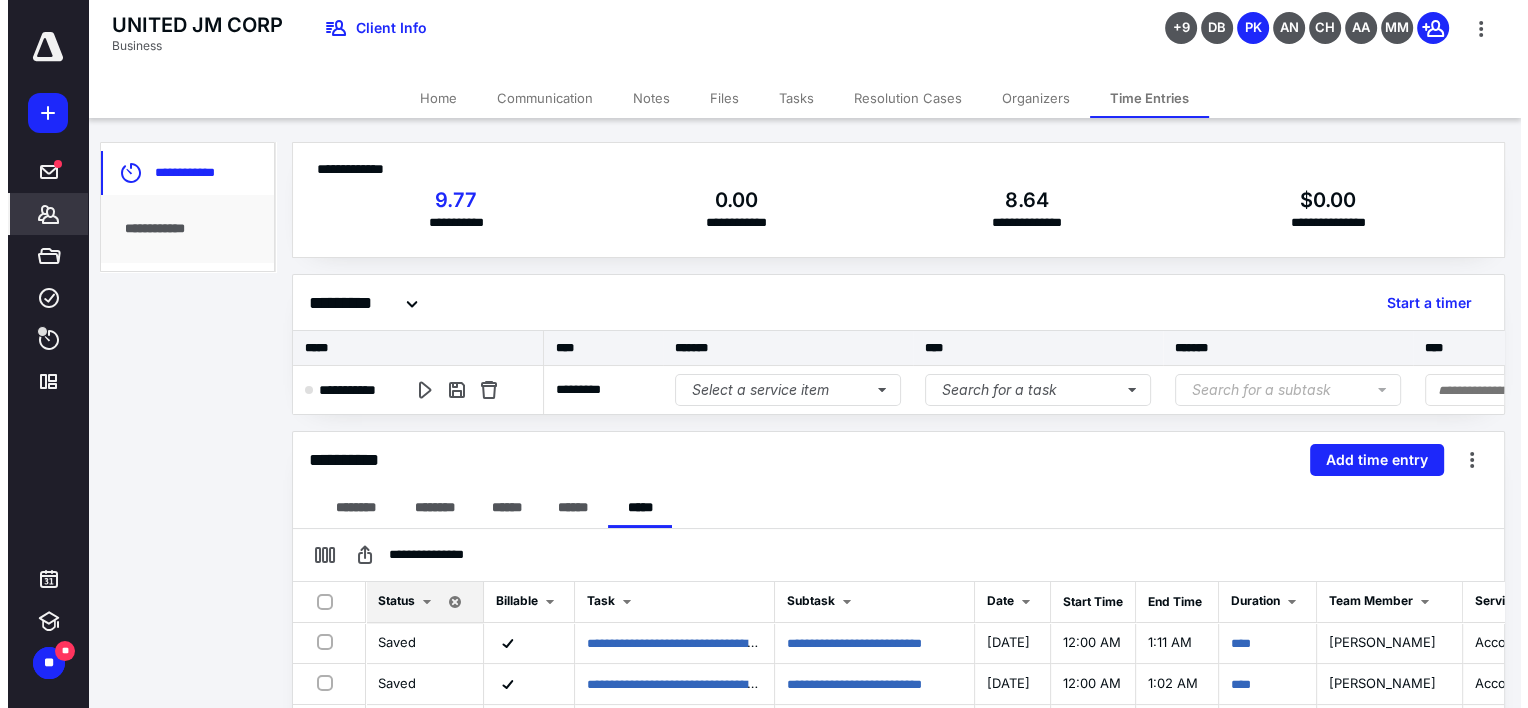scroll, scrollTop: 0, scrollLeft: 0, axis: both 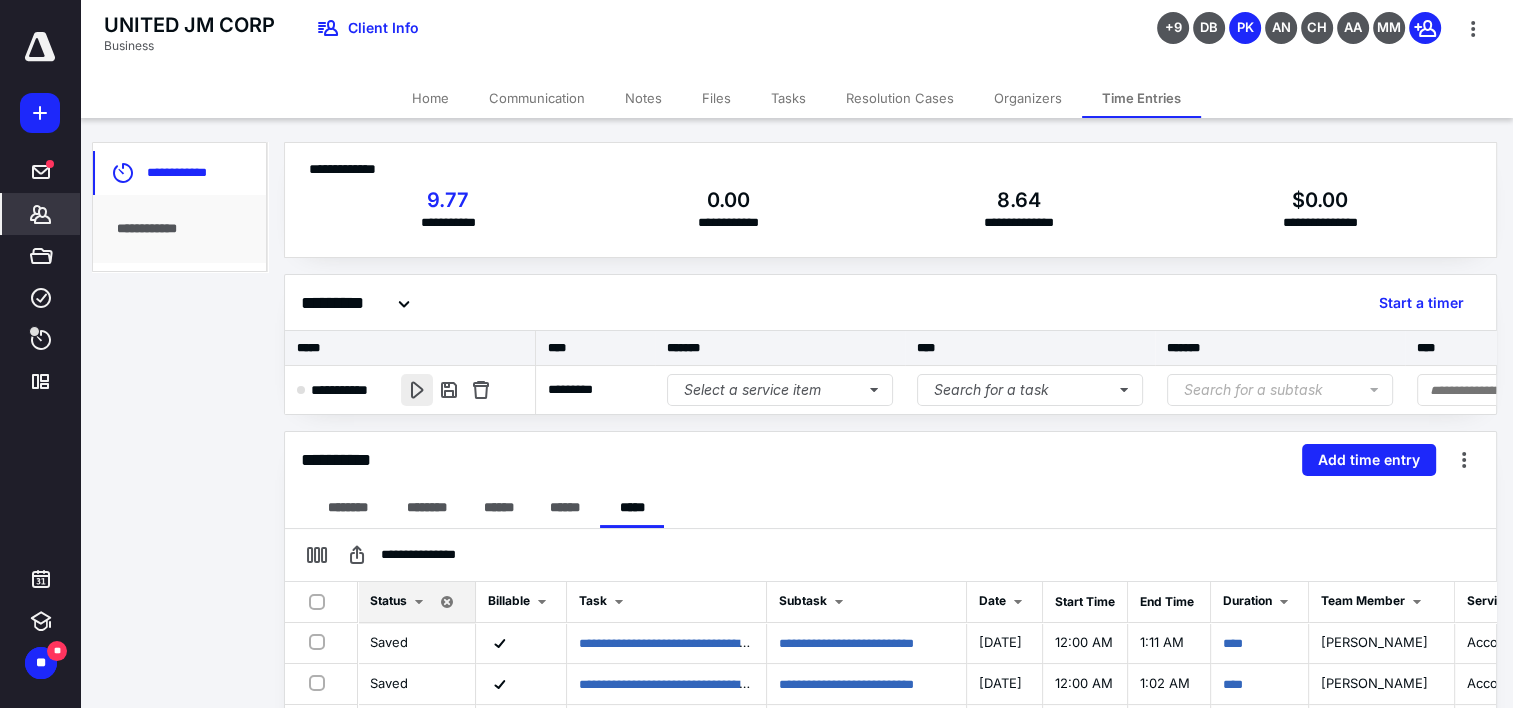 click at bounding box center [417, 390] 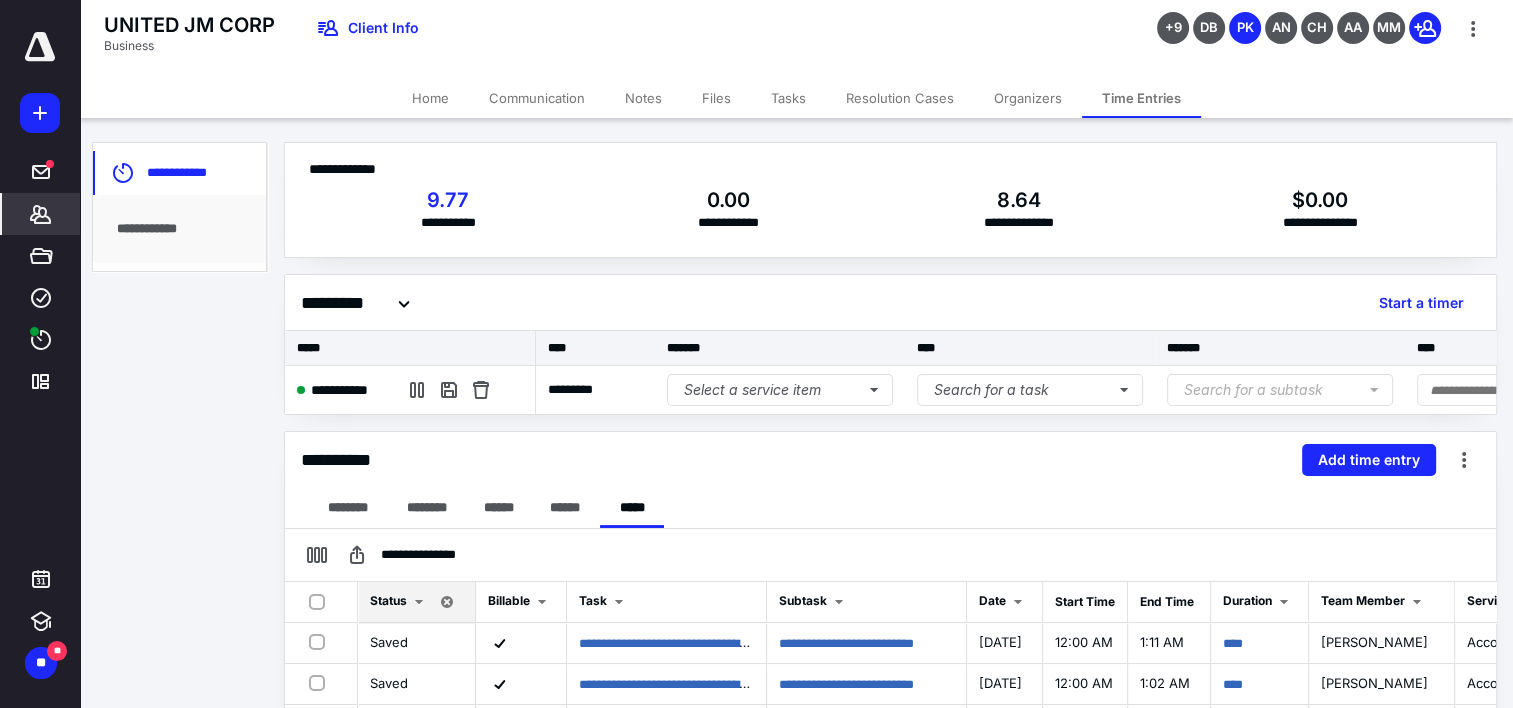 click on "Files" at bounding box center [716, 98] 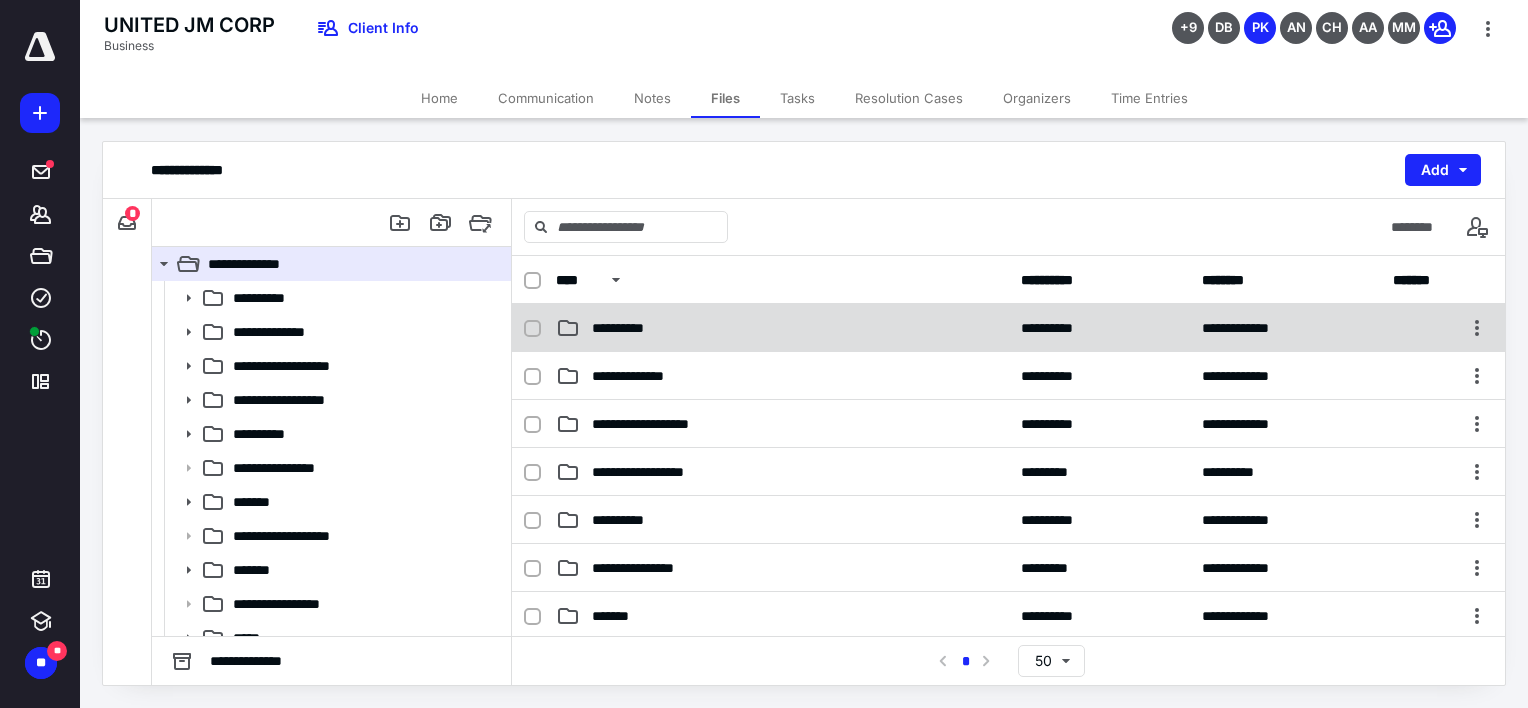 click on "**********" at bounding box center (629, 328) 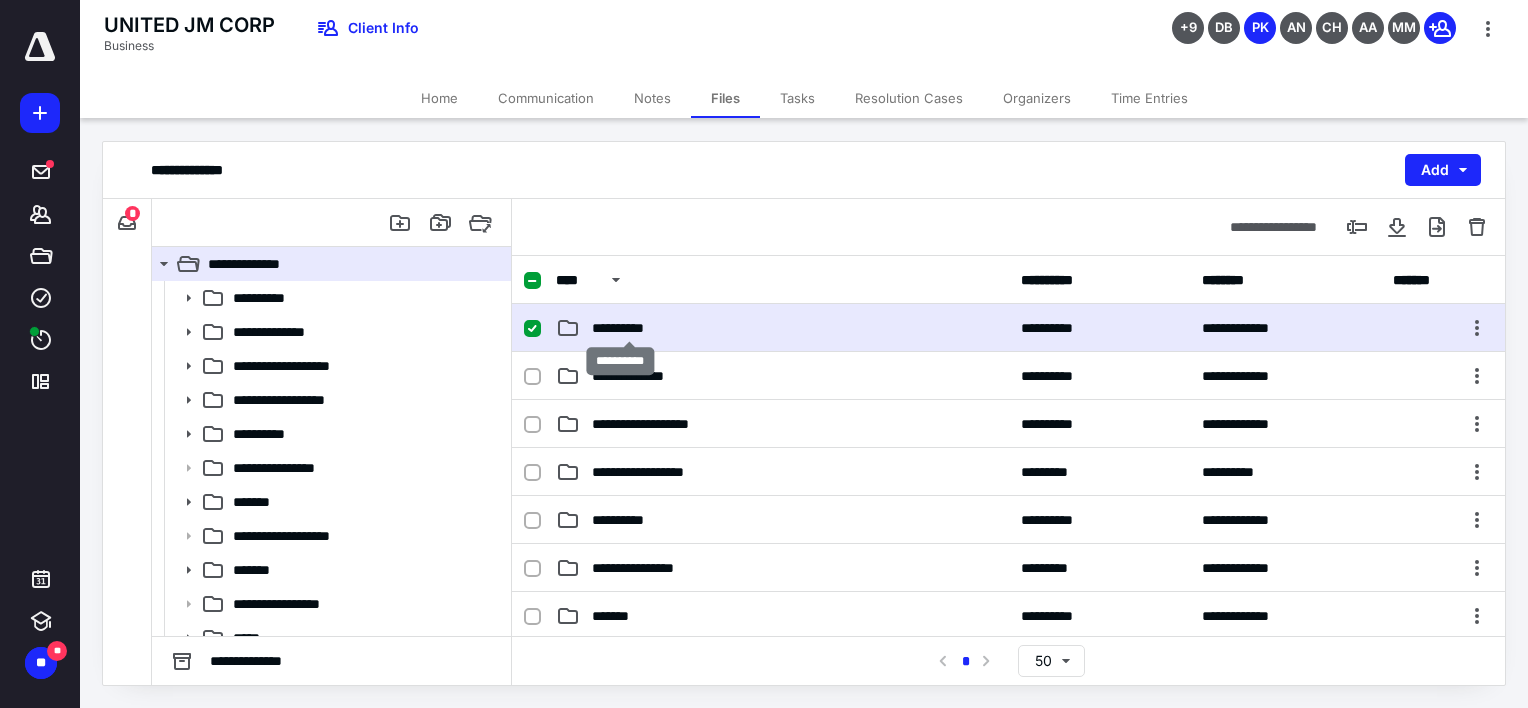 checkbox on "true" 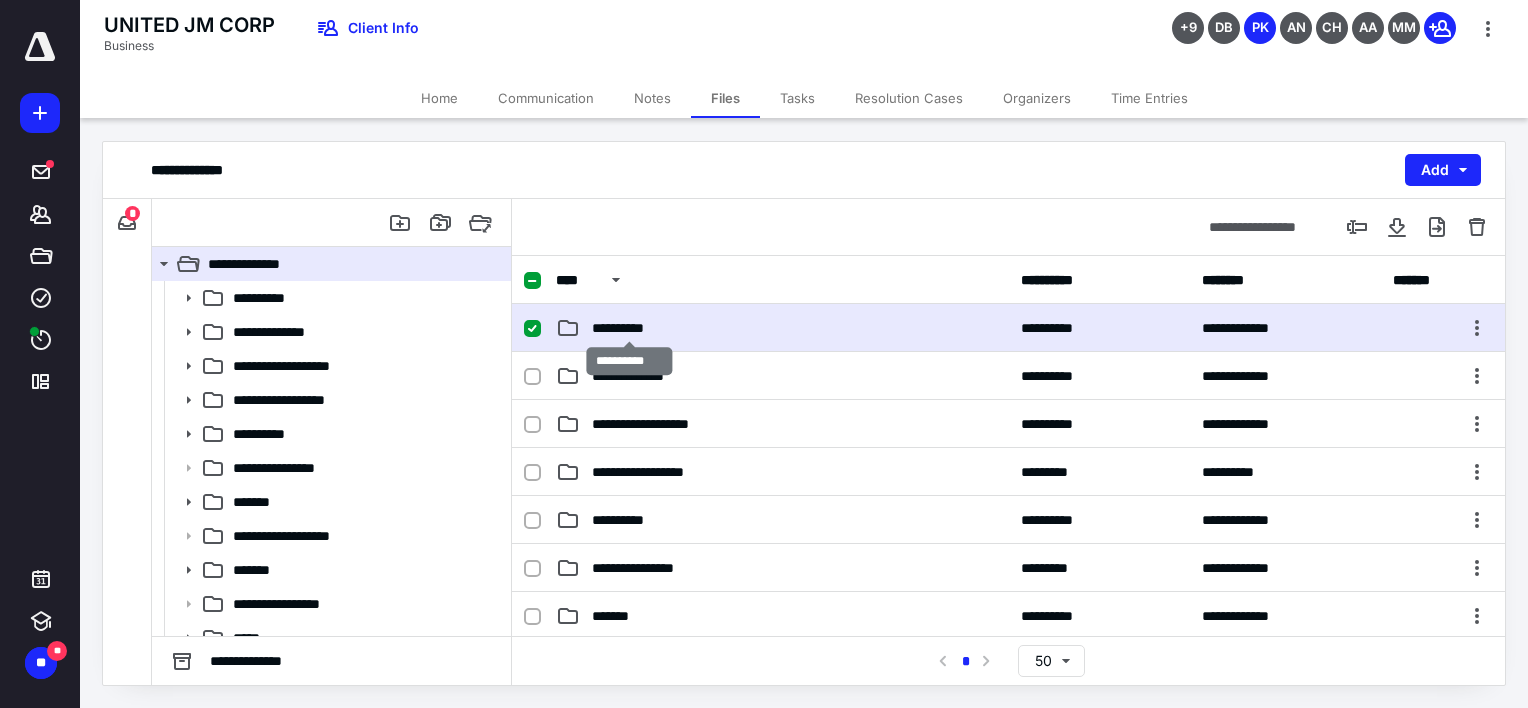 click on "**********" at bounding box center (629, 328) 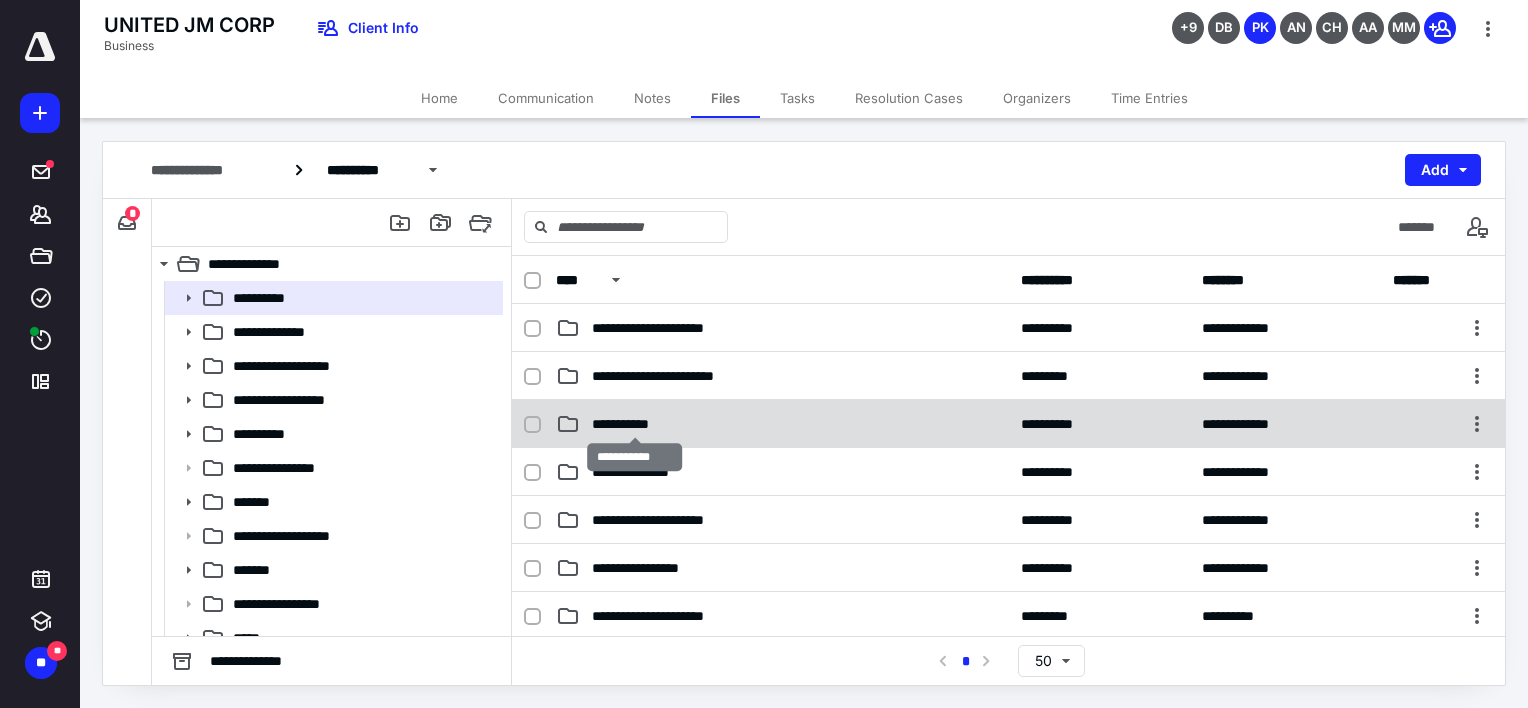 click on "**********" at bounding box center [635, 424] 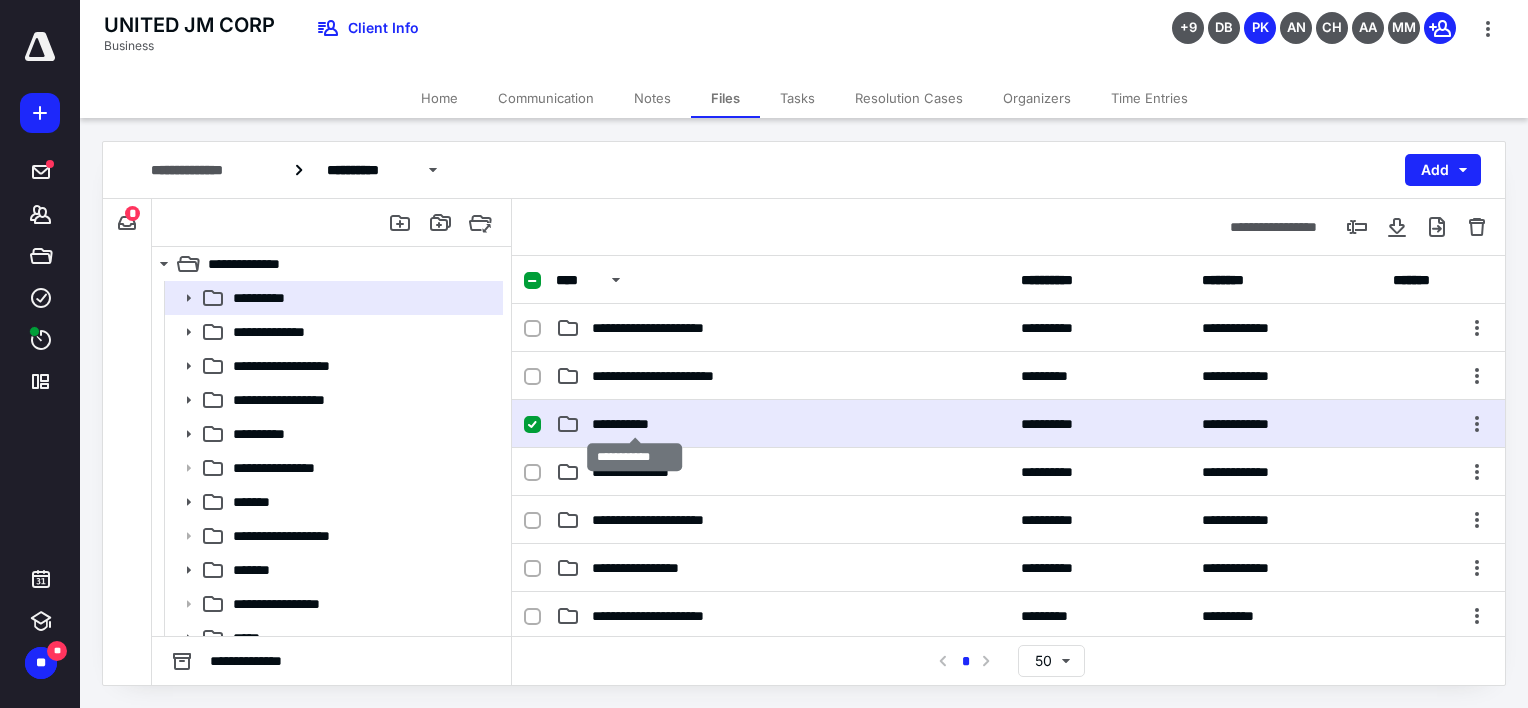 click on "**********" at bounding box center [635, 424] 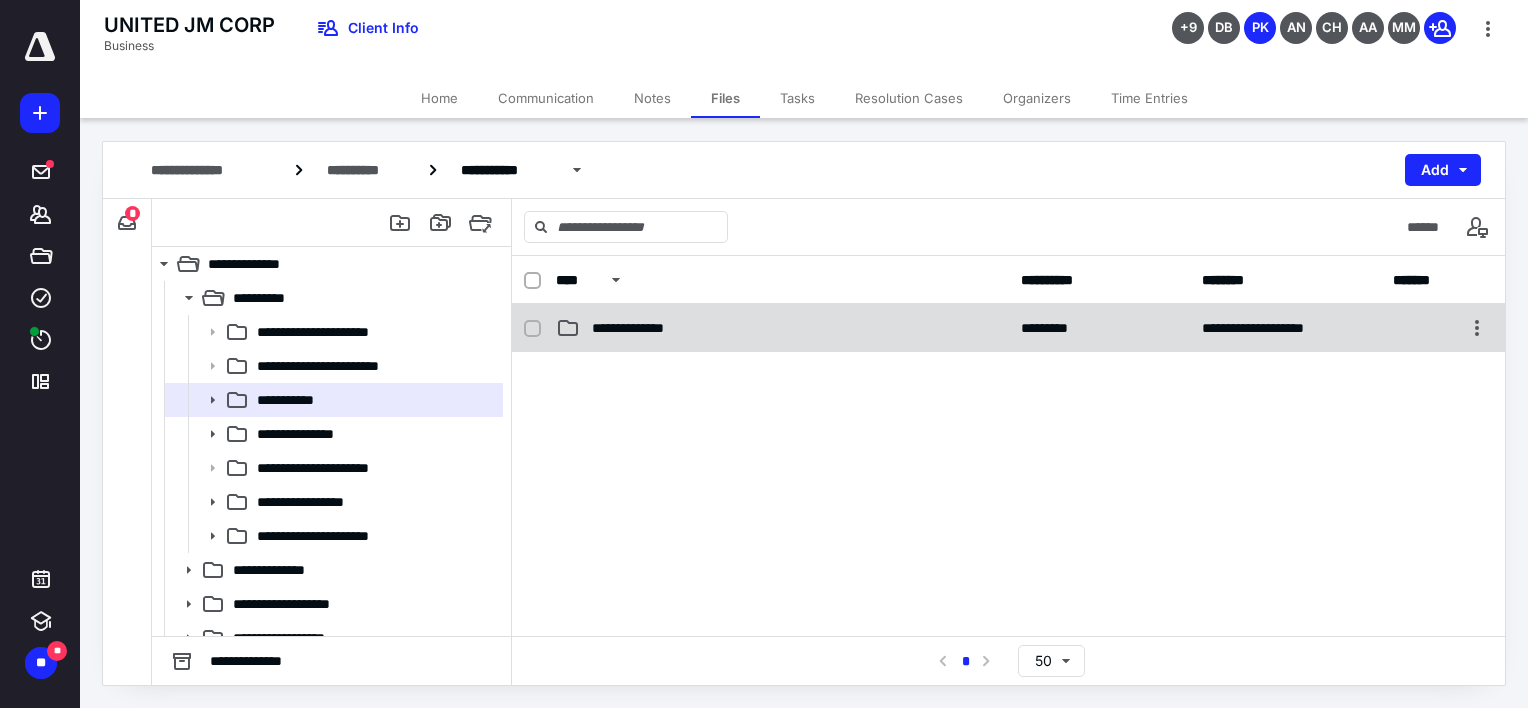click on "**********" at bounding box center [652, 328] 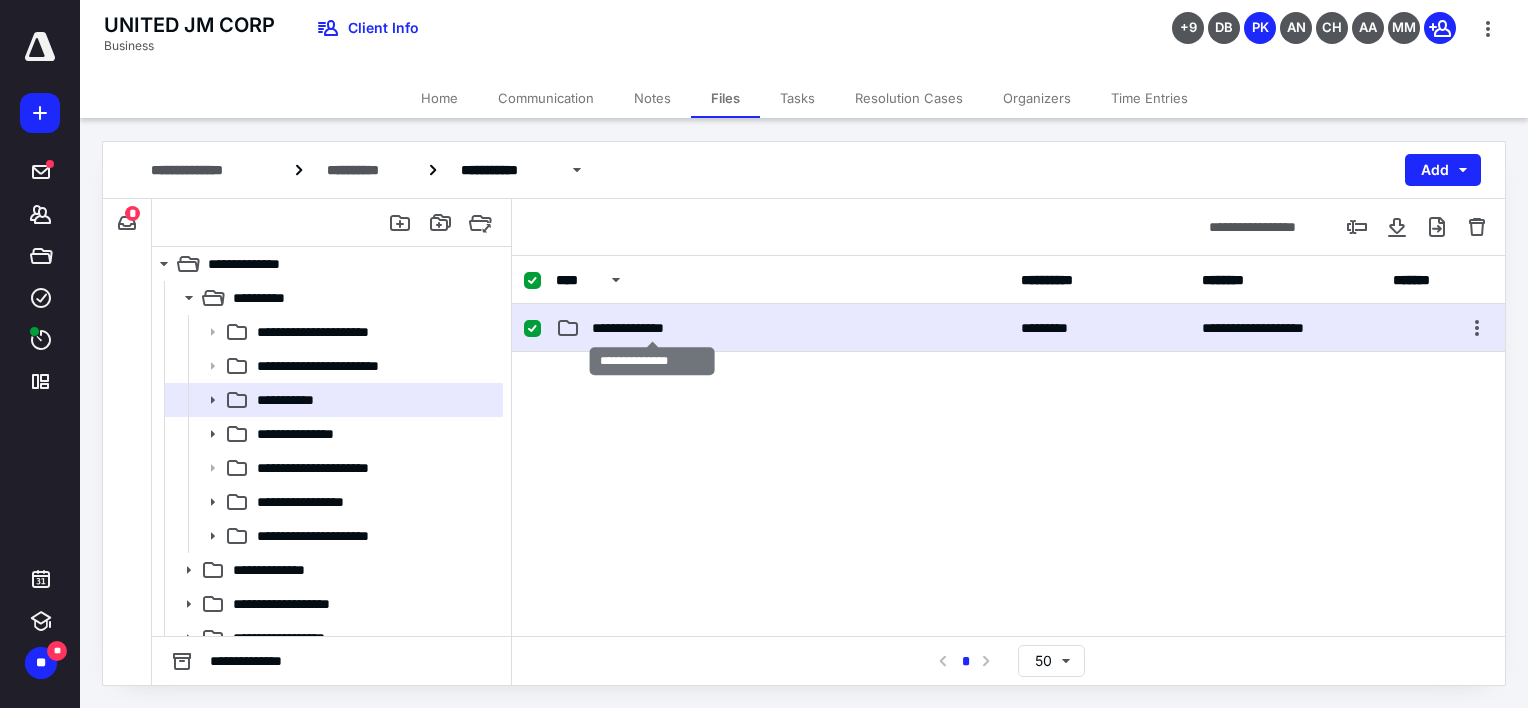 click on "**********" at bounding box center [652, 328] 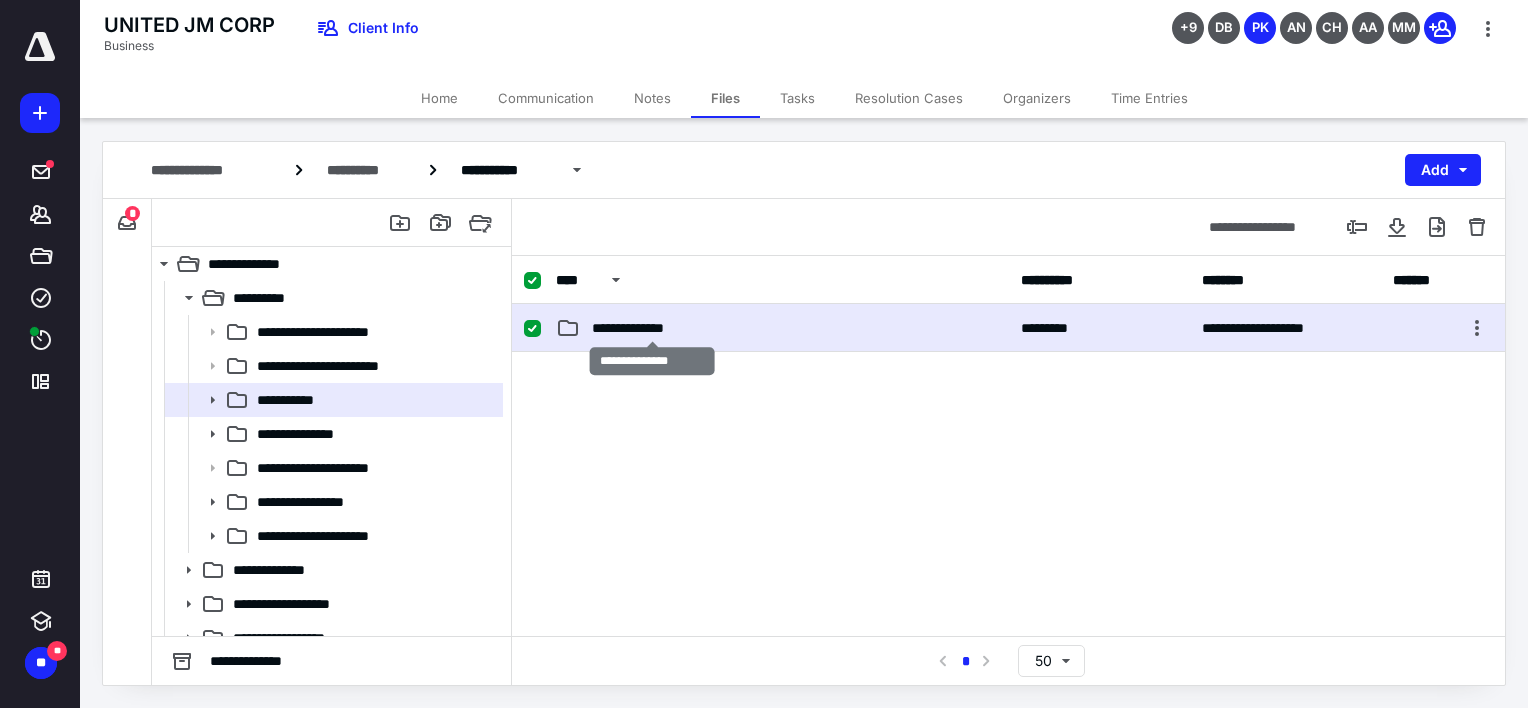 checkbox on "false" 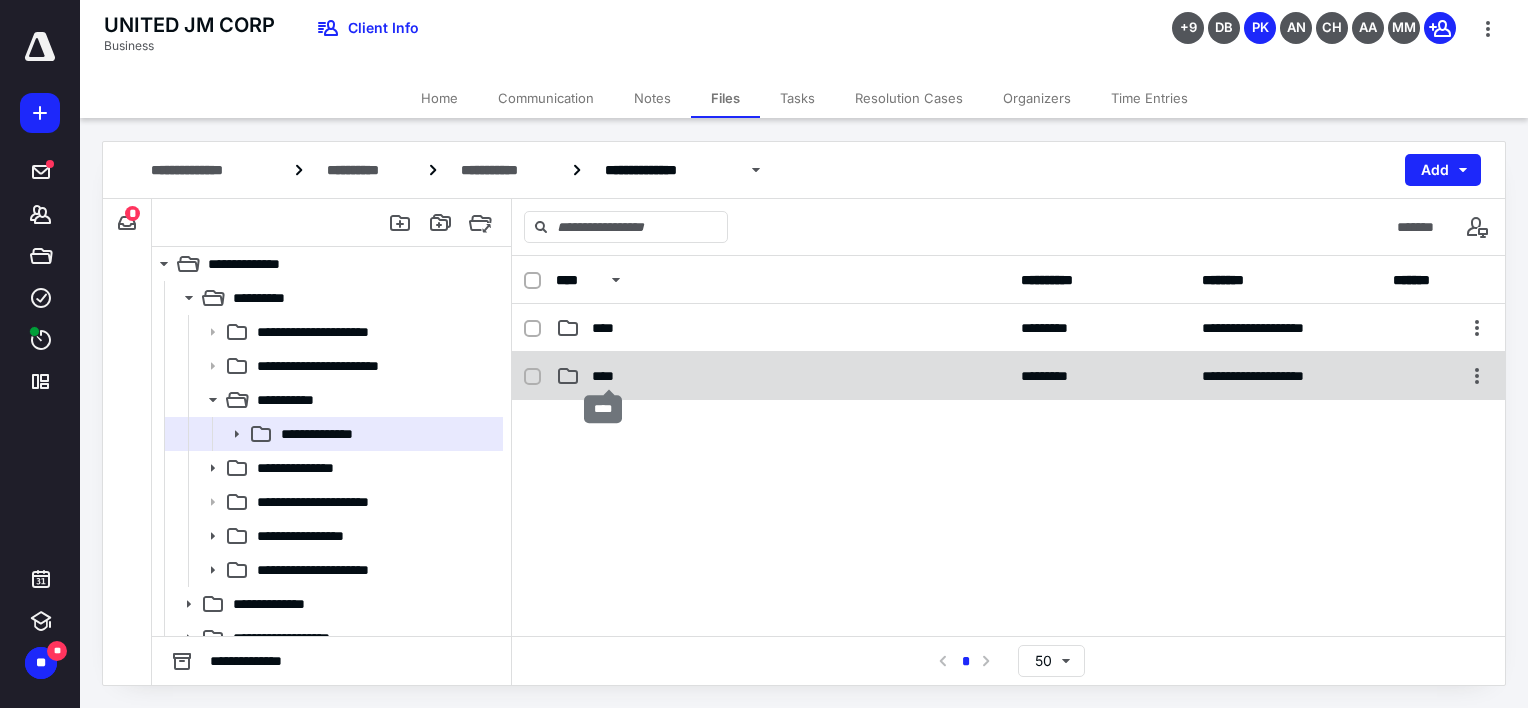 click on "****" at bounding box center [609, 376] 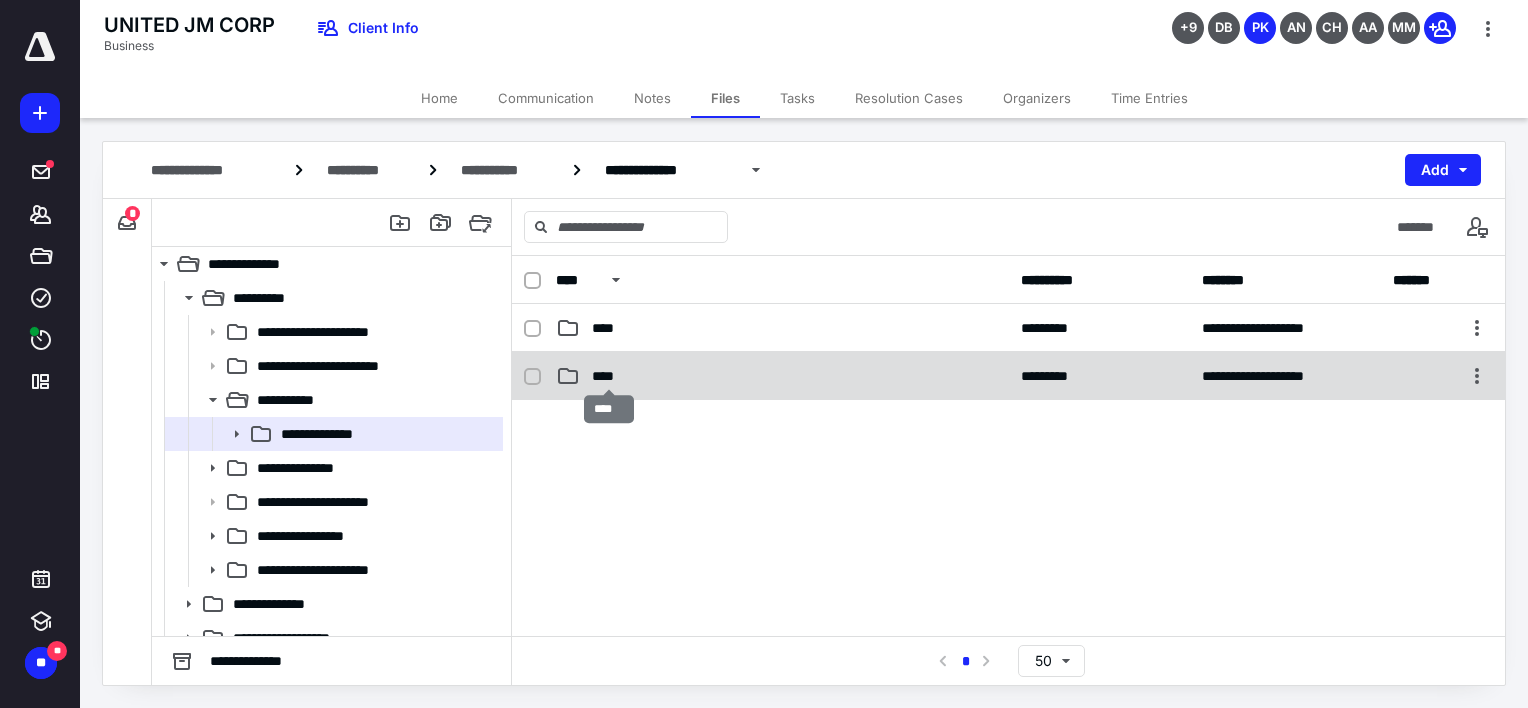 click on "****" at bounding box center (609, 376) 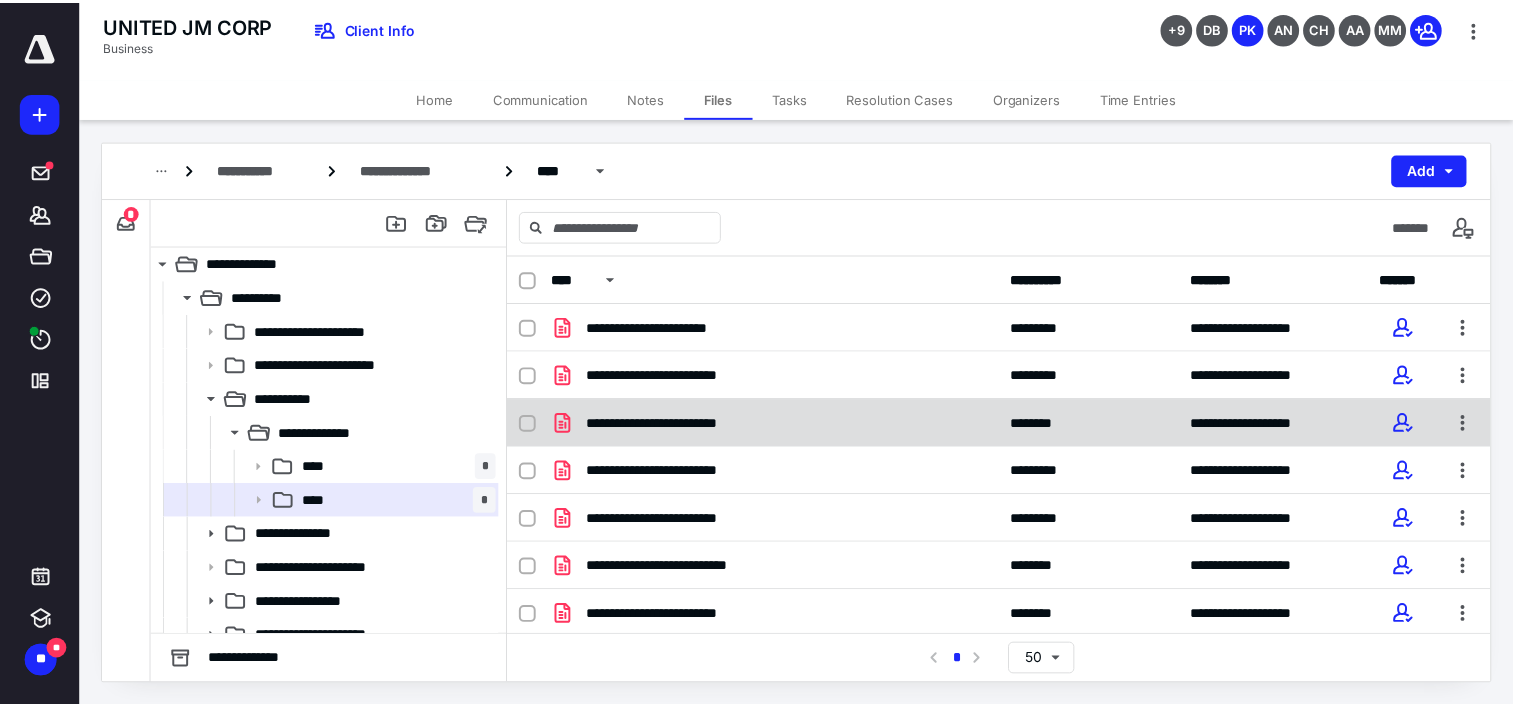 scroll, scrollTop: 1, scrollLeft: 0, axis: vertical 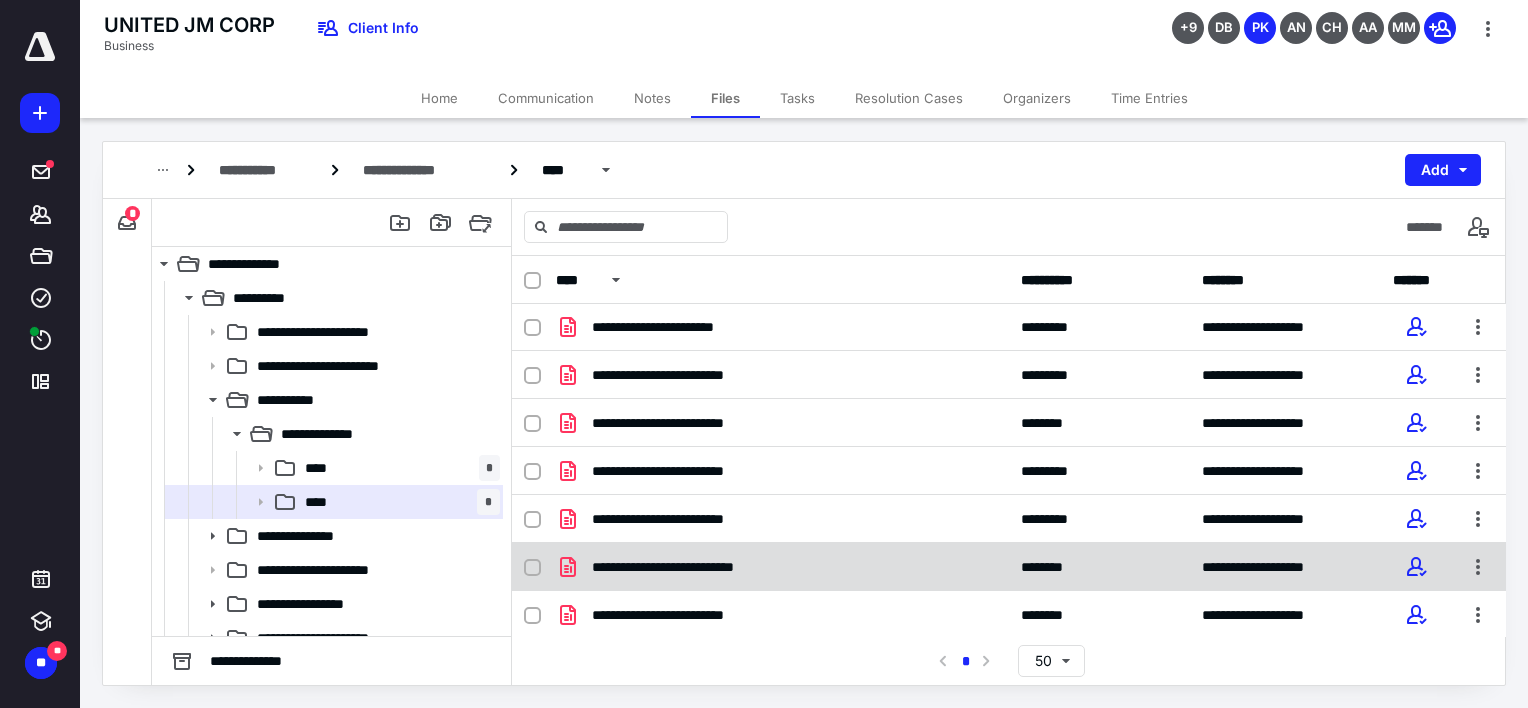 click 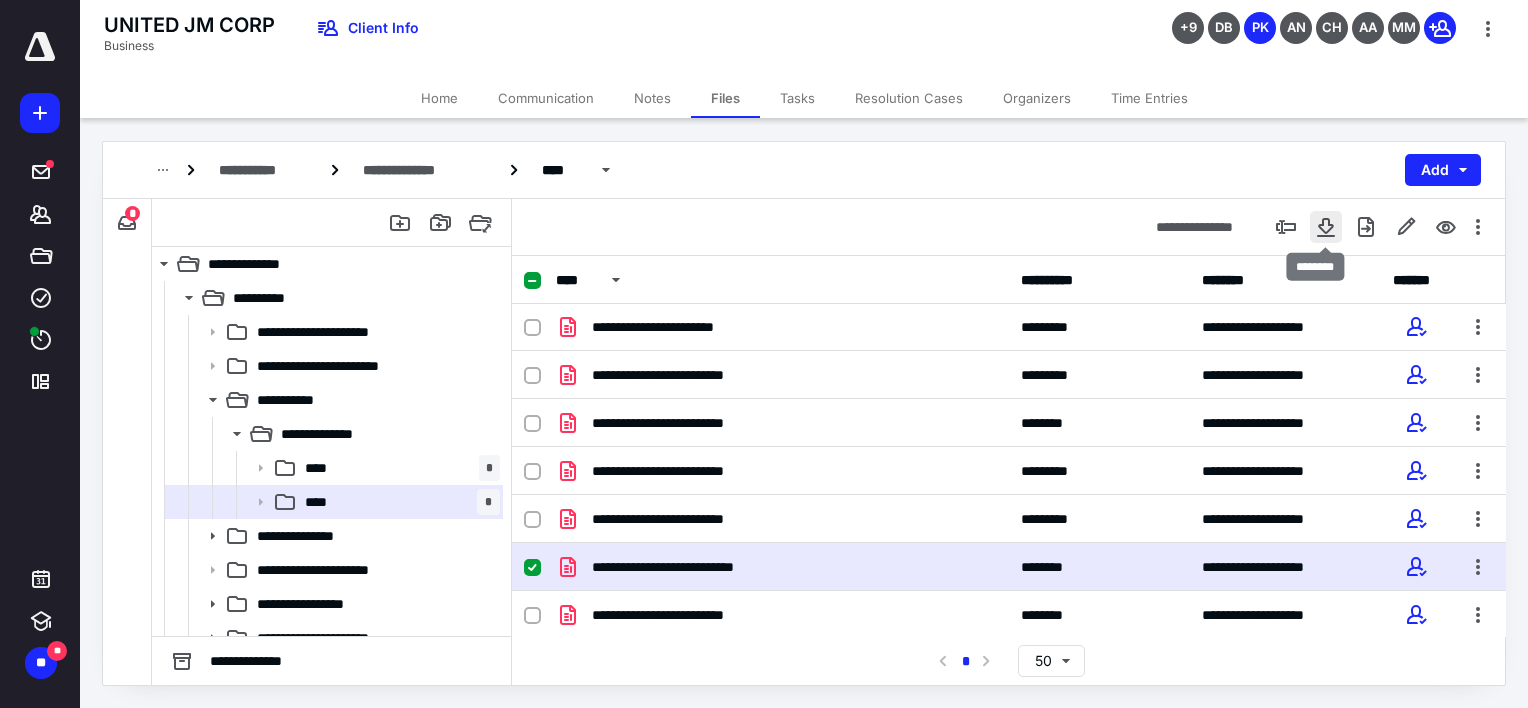 click at bounding box center (1326, 227) 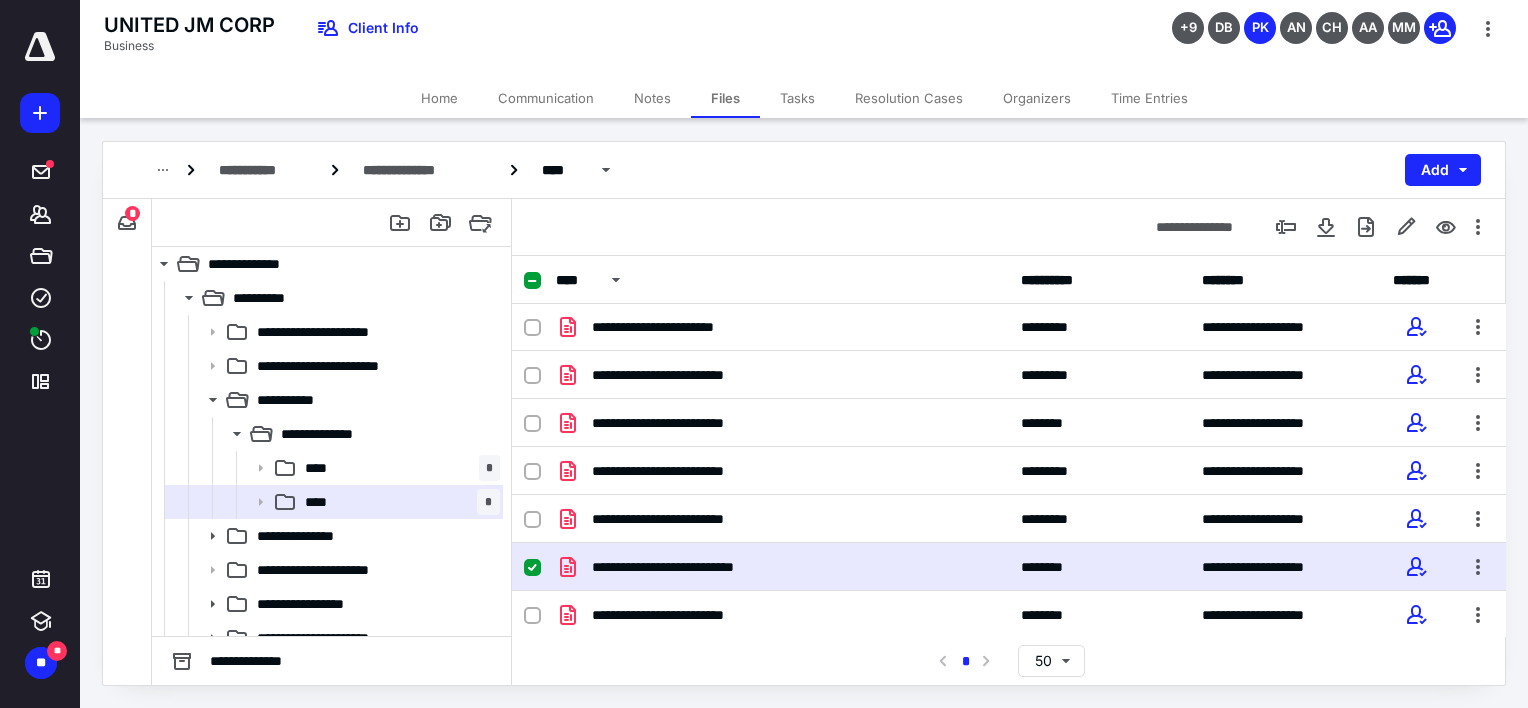 click on "UNITED JM CORP Business Client Info +9 DB PK AN CH AA MM" at bounding box center [804, 39] 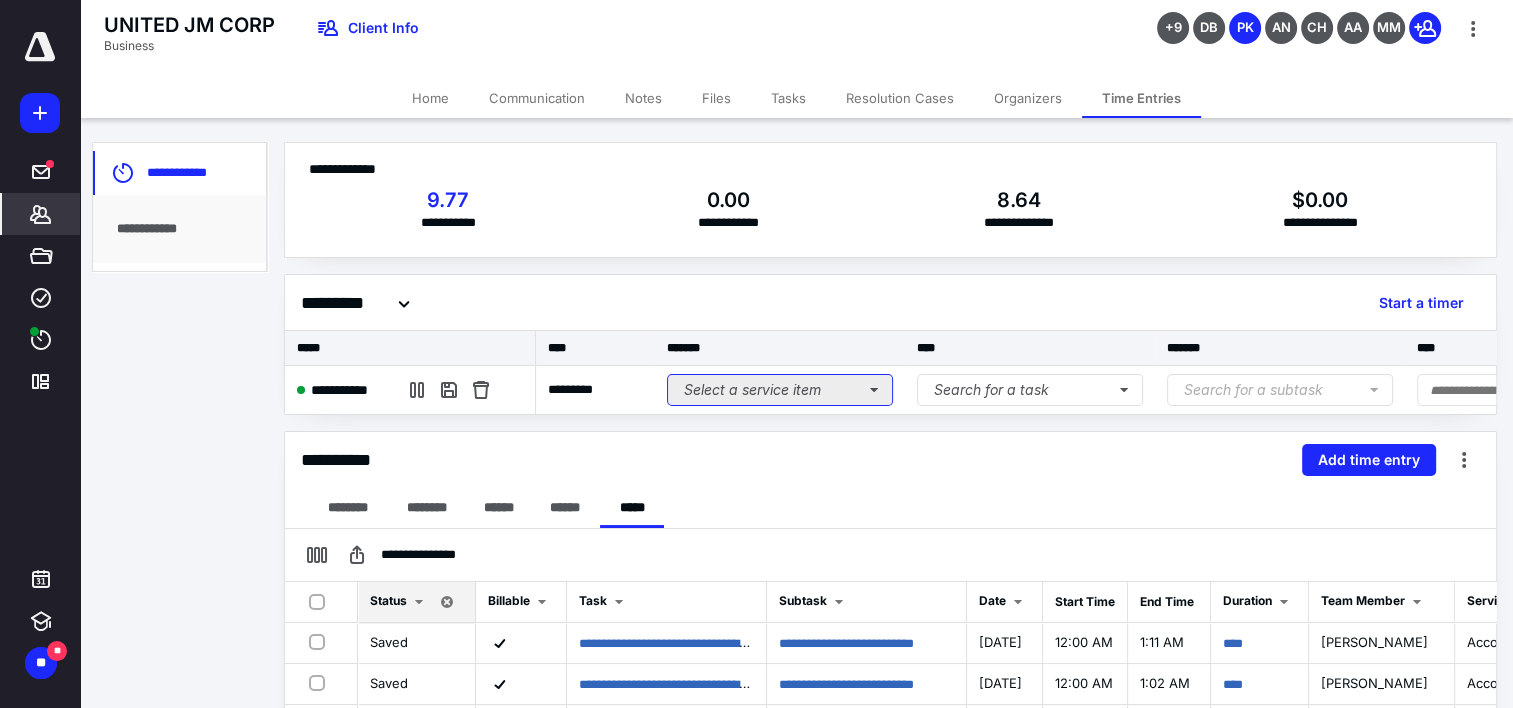 click on "Select a service item" at bounding box center (780, 390) 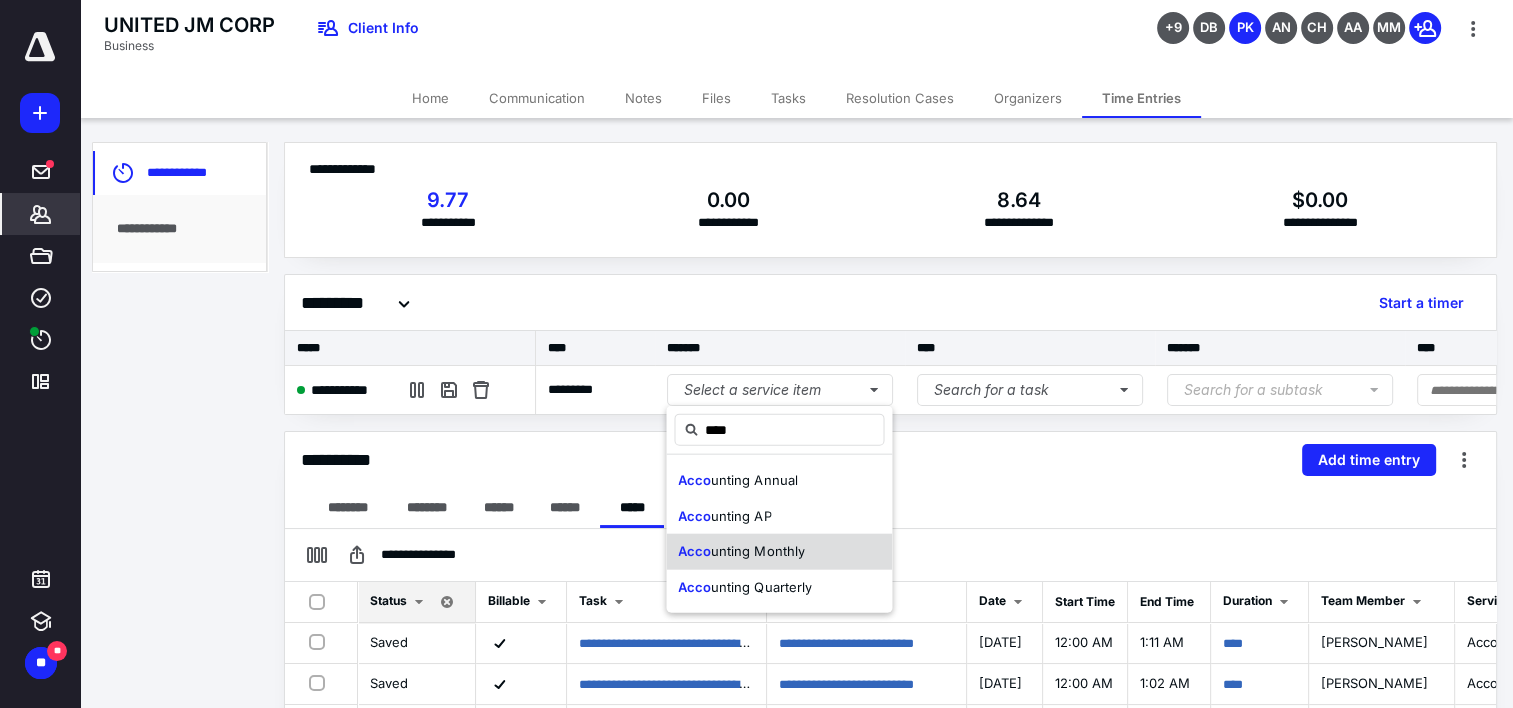 click on "unting Monthly" at bounding box center (757, 551) 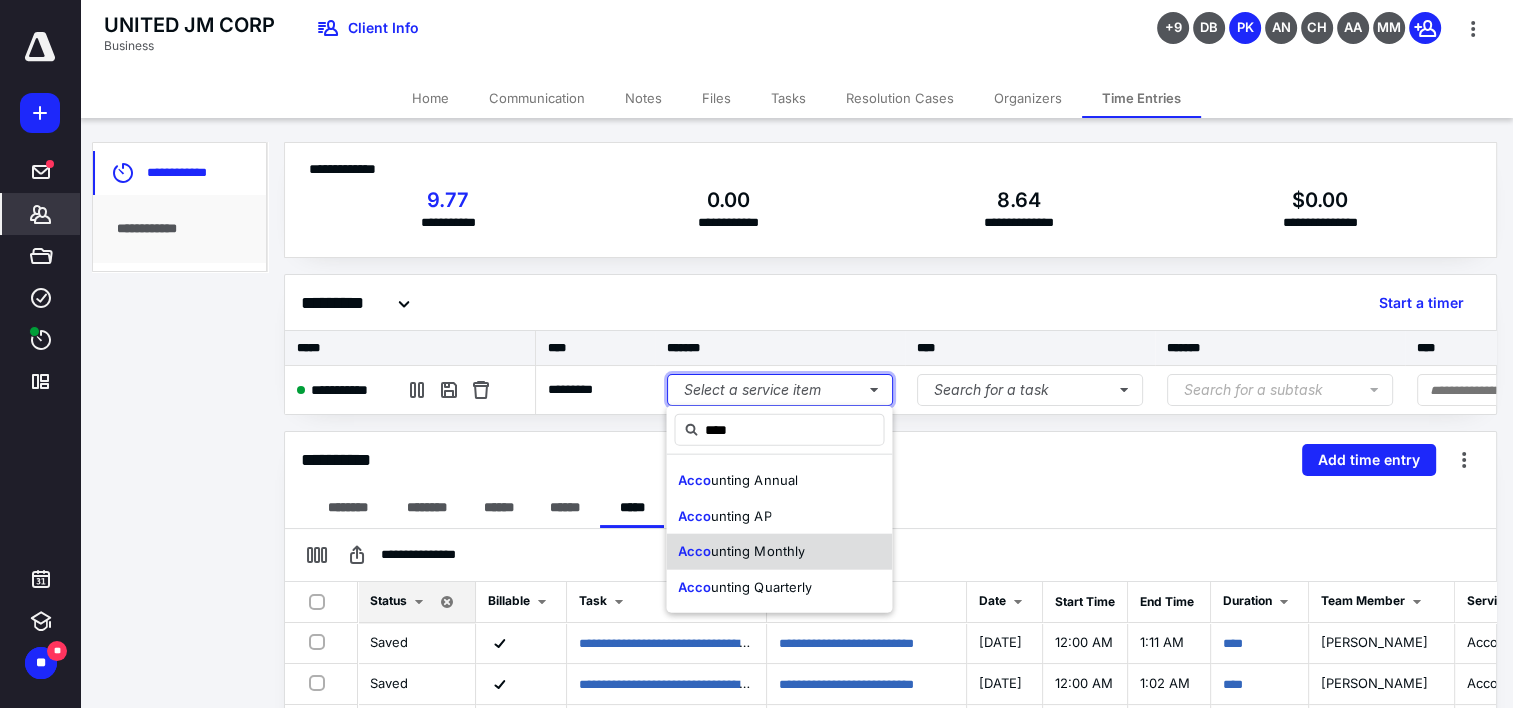 type 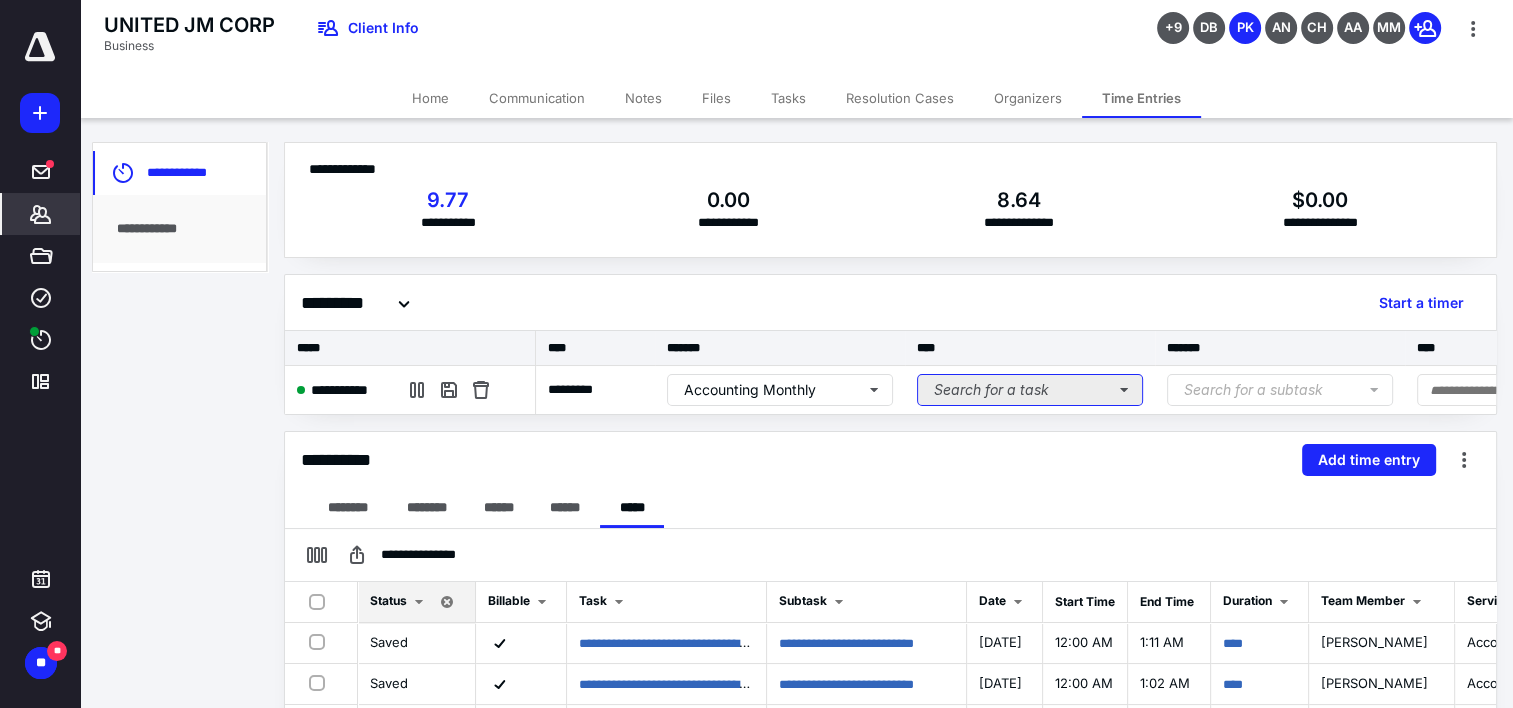 click on "Search for a task" at bounding box center (1030, 390) 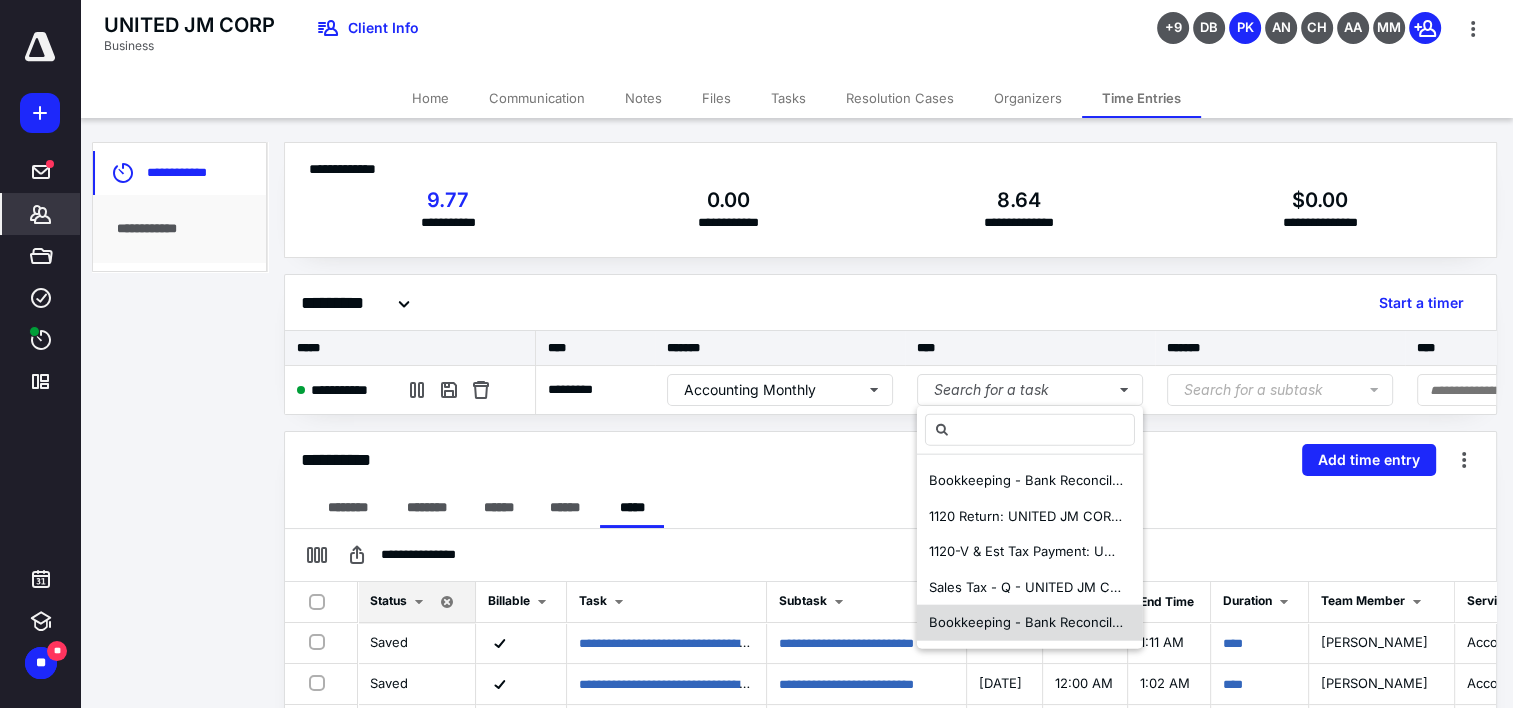 click on "Bookkeeping - Bank Reconciliation Praveen - UNITED JM CORP" at bounding box center (1127, 622) 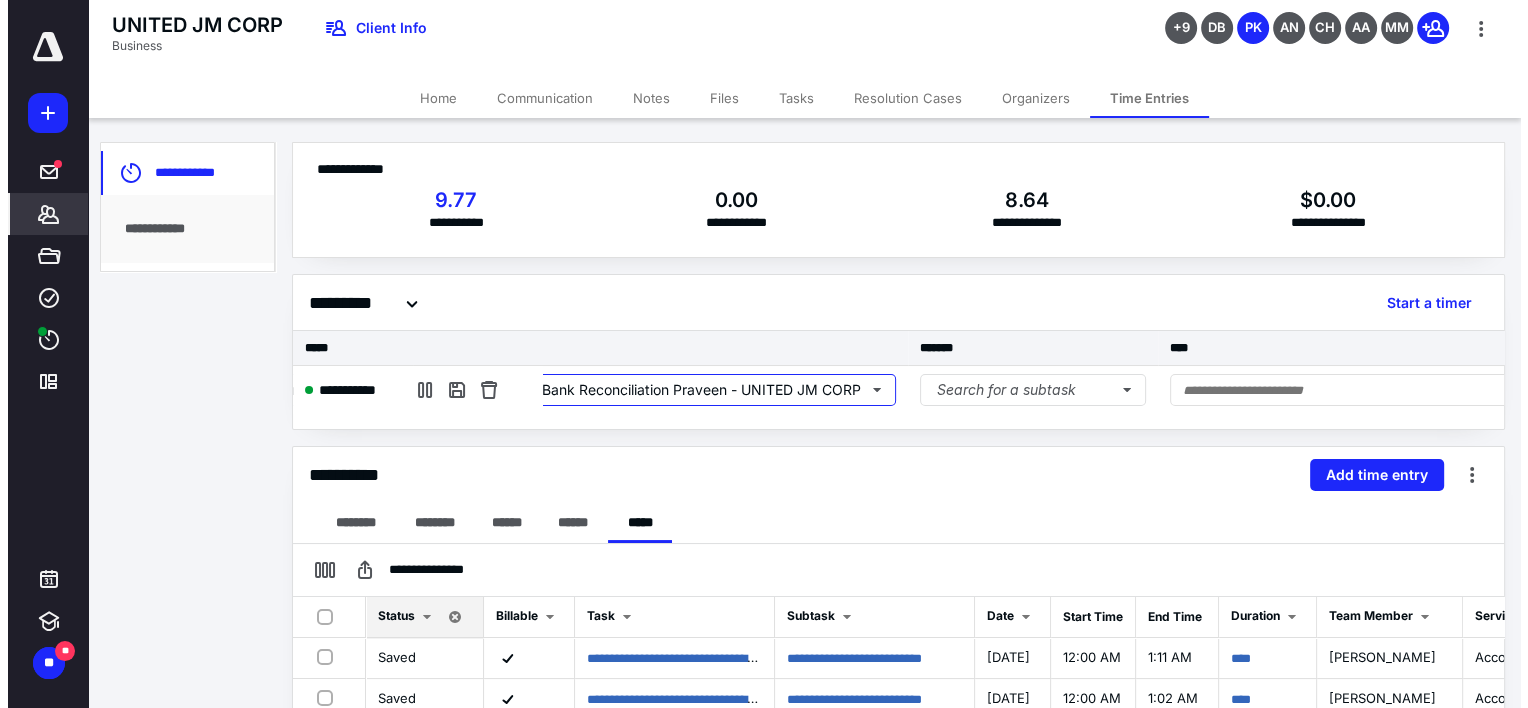 scroll, scrollTop: 0, scrollLeft: 504, axis: horizontal 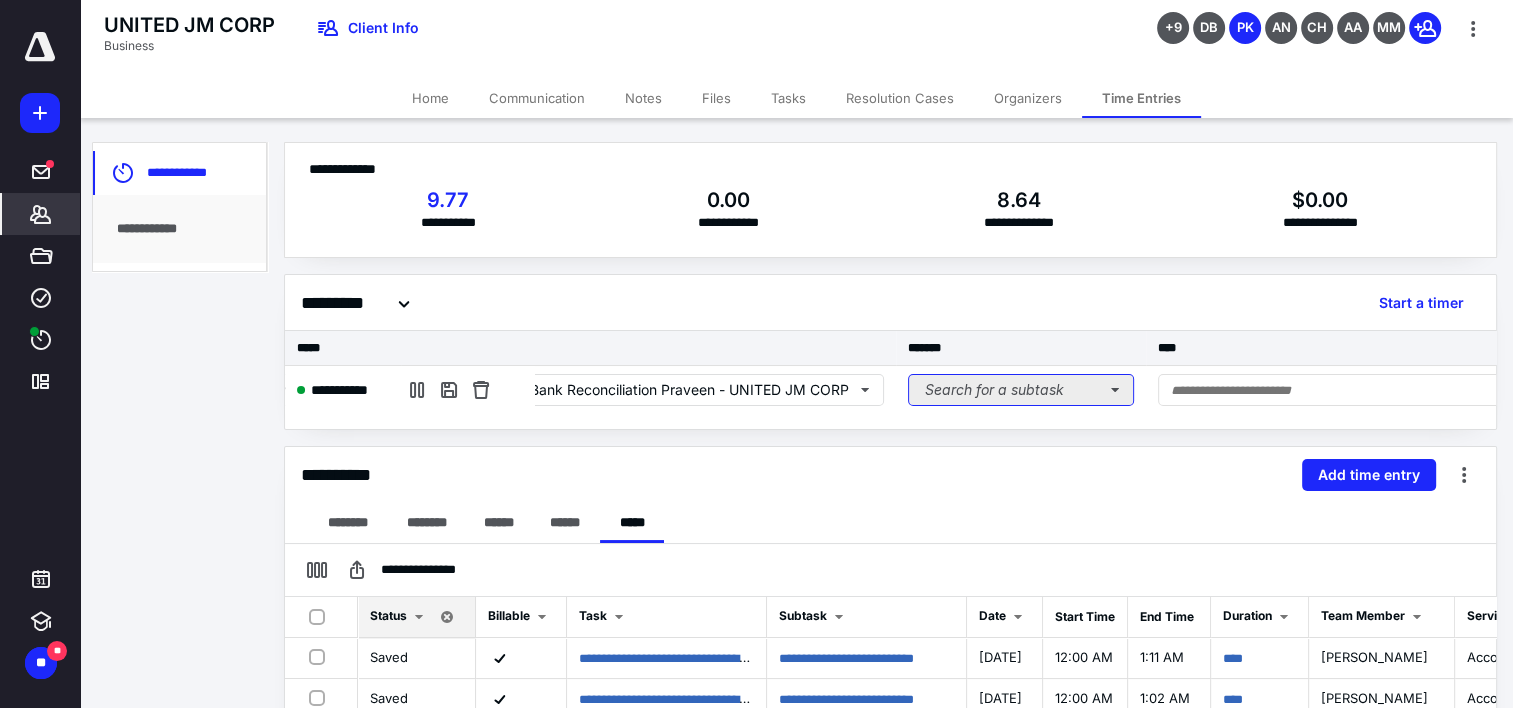 click on "Search for a subtask" at bounding box center [1021, 390] 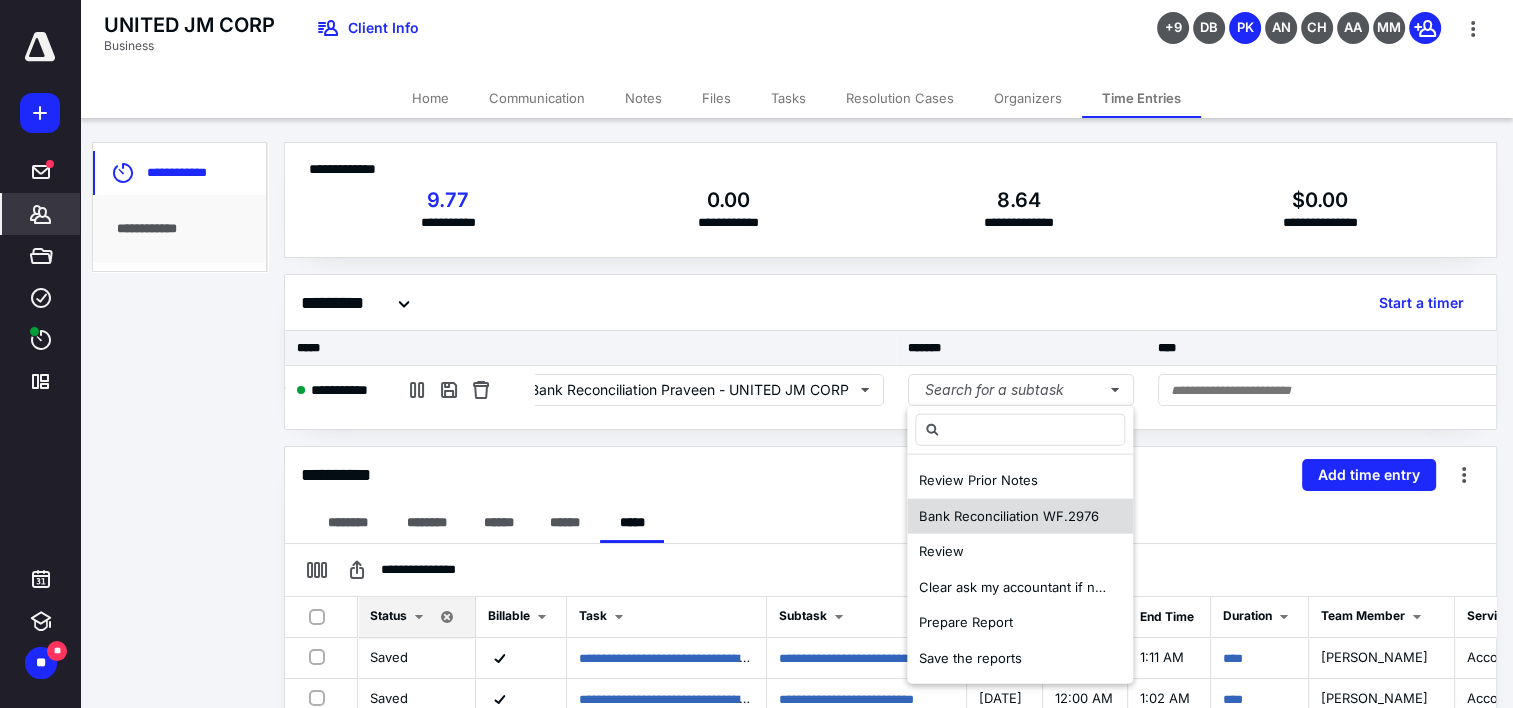 click on "Bank Reconciliation WF.2976" at bounding box center (1009, 515) 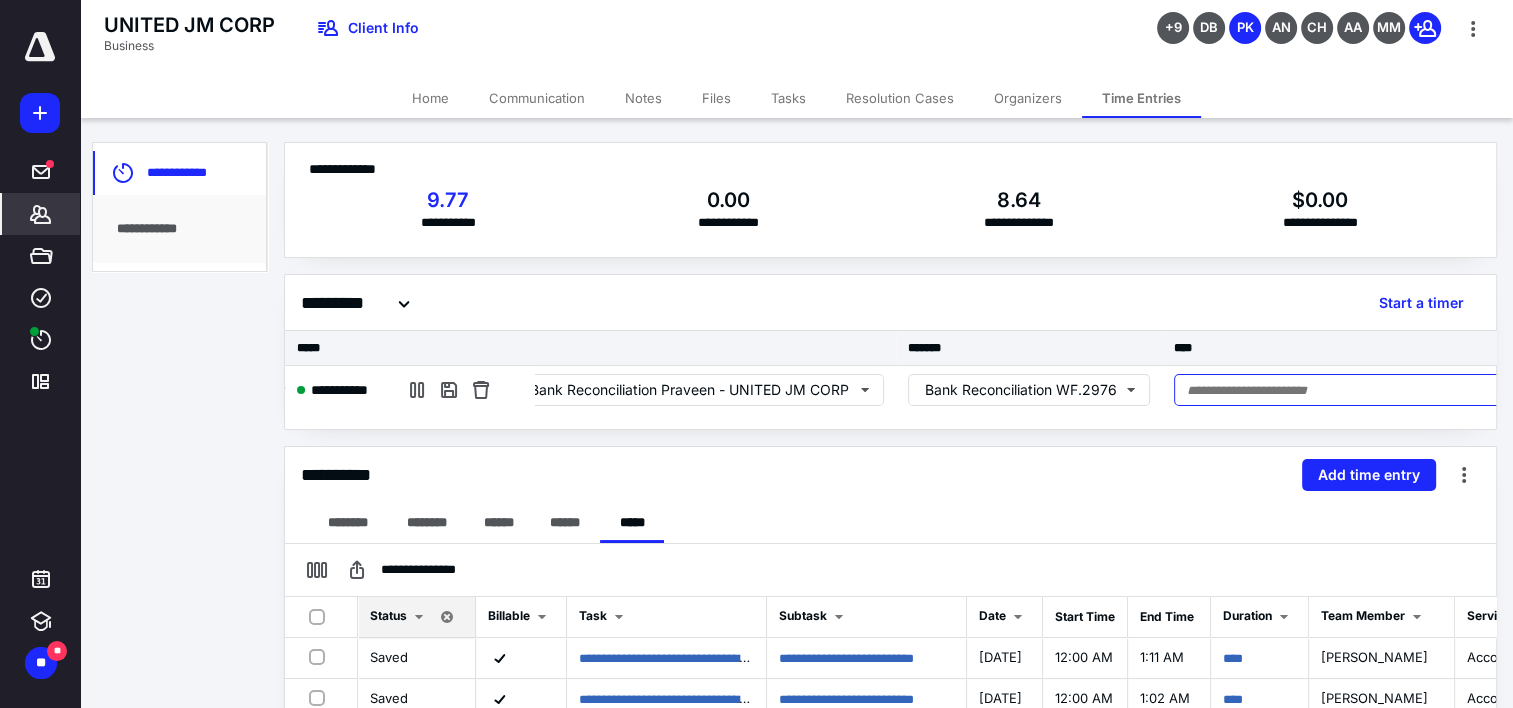 click at bounding box center (1362, 390) 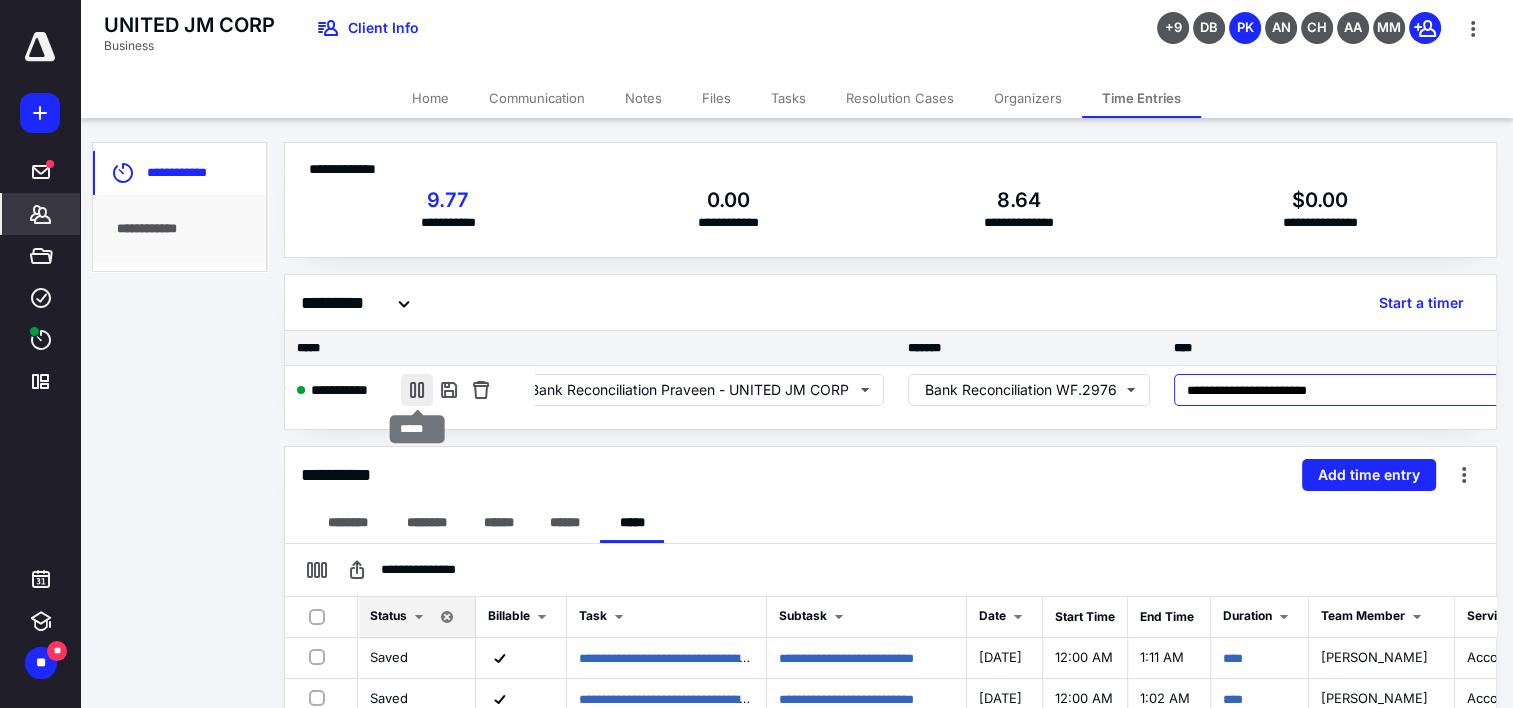 type on "**********" 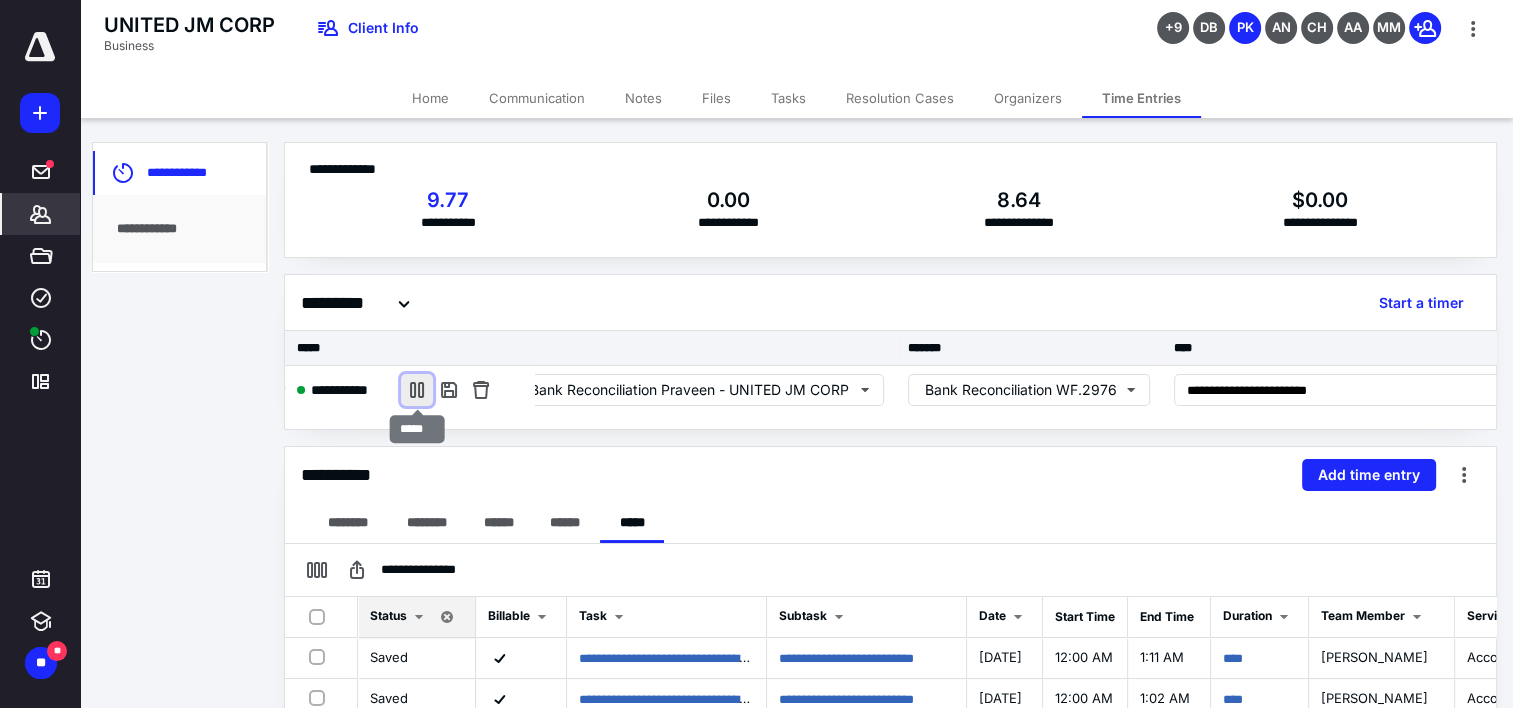 click at bounding box center (417, 390) 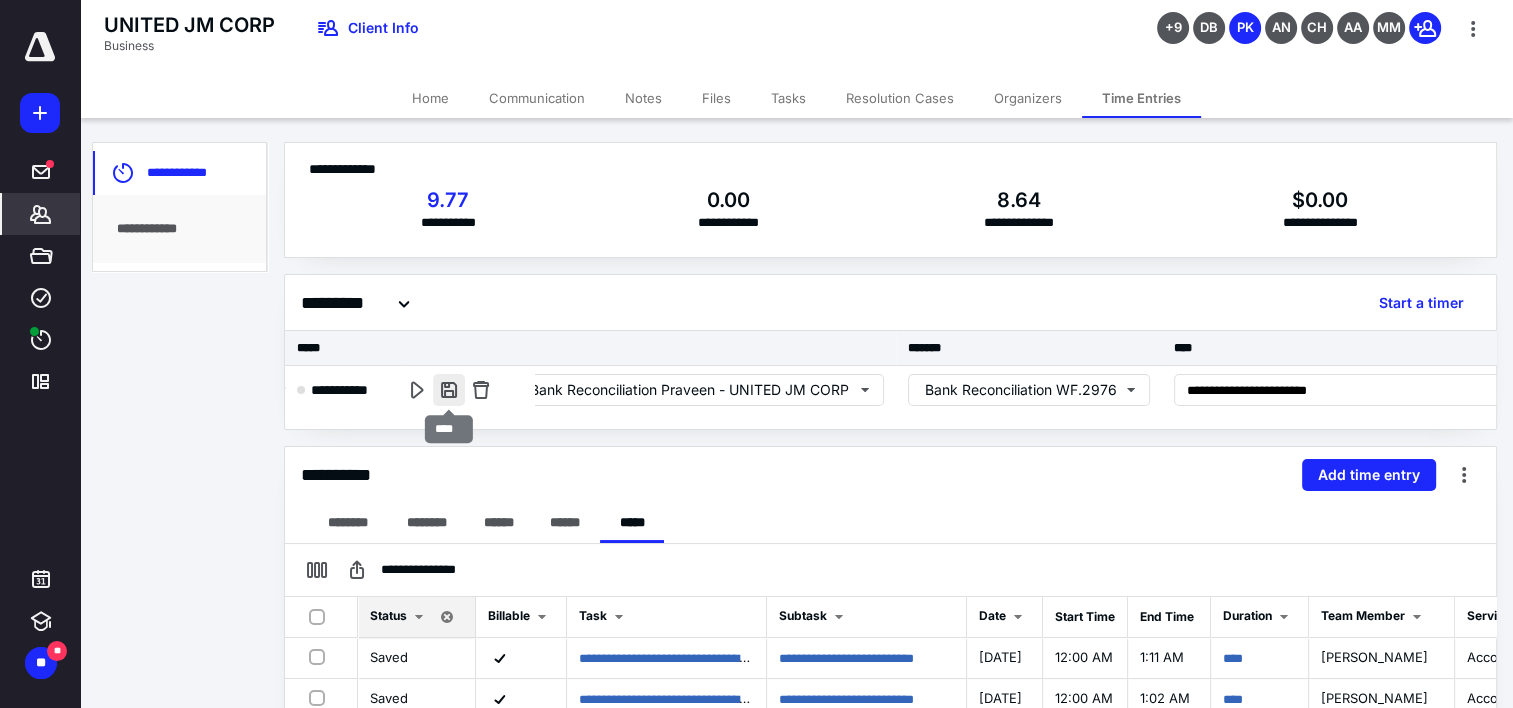 click at bounding box center [449, 390] 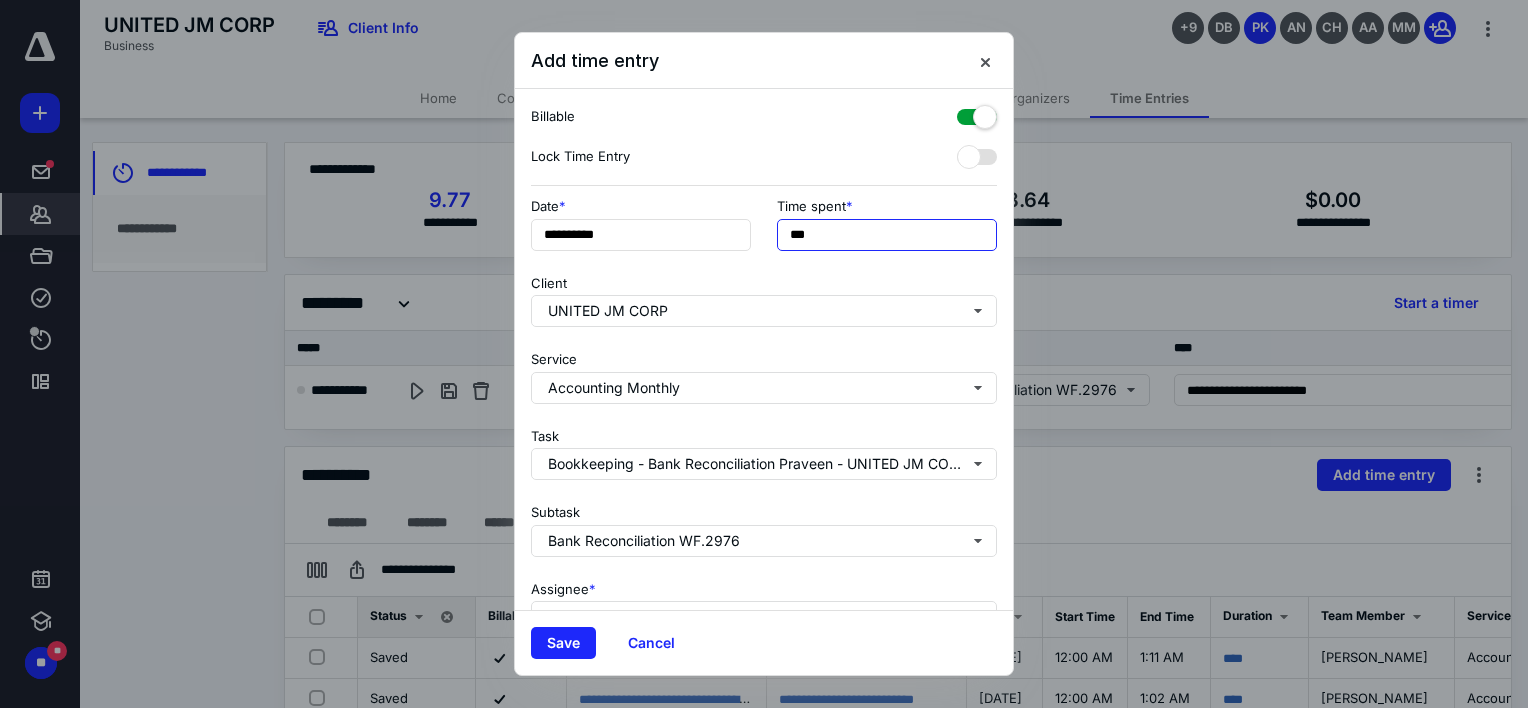 click on "***" at bounding box center [887, 235] 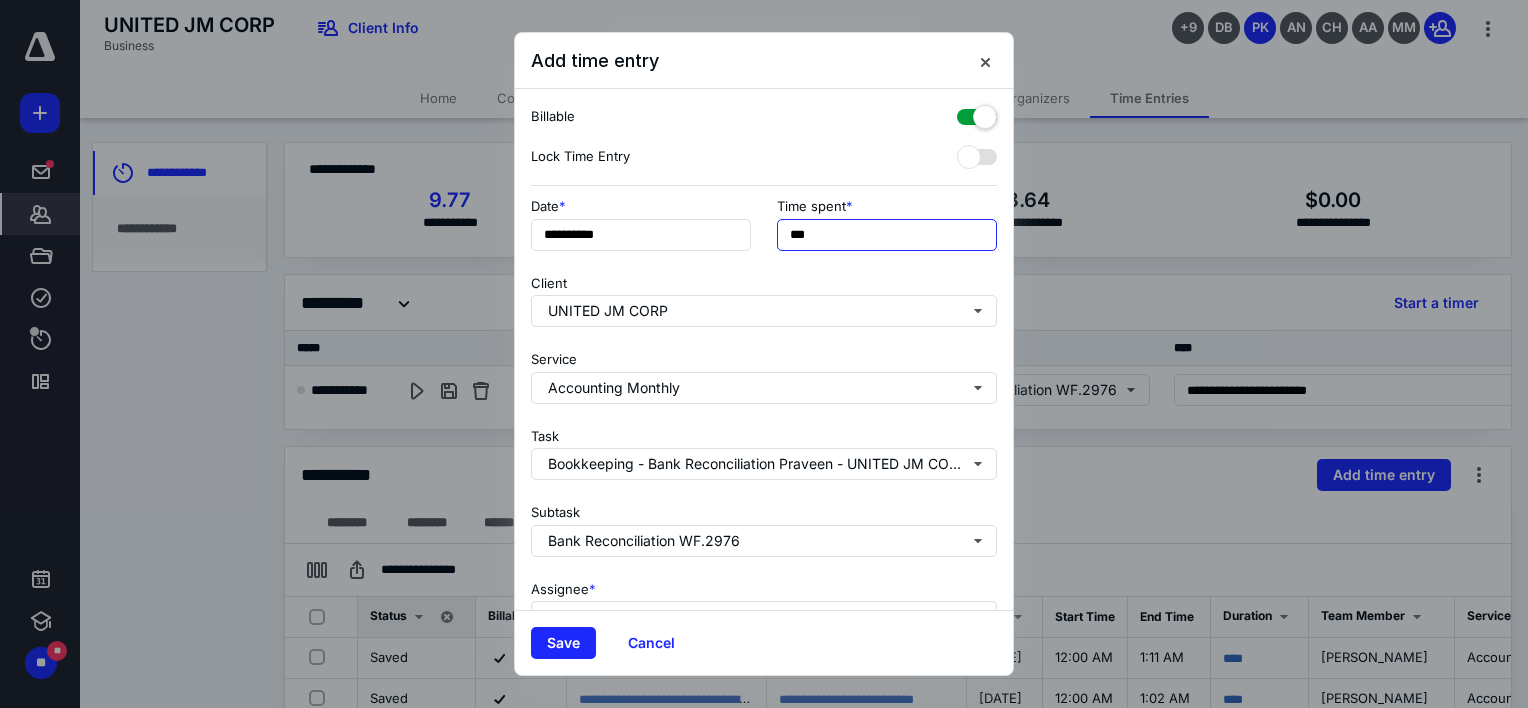 type on "***" 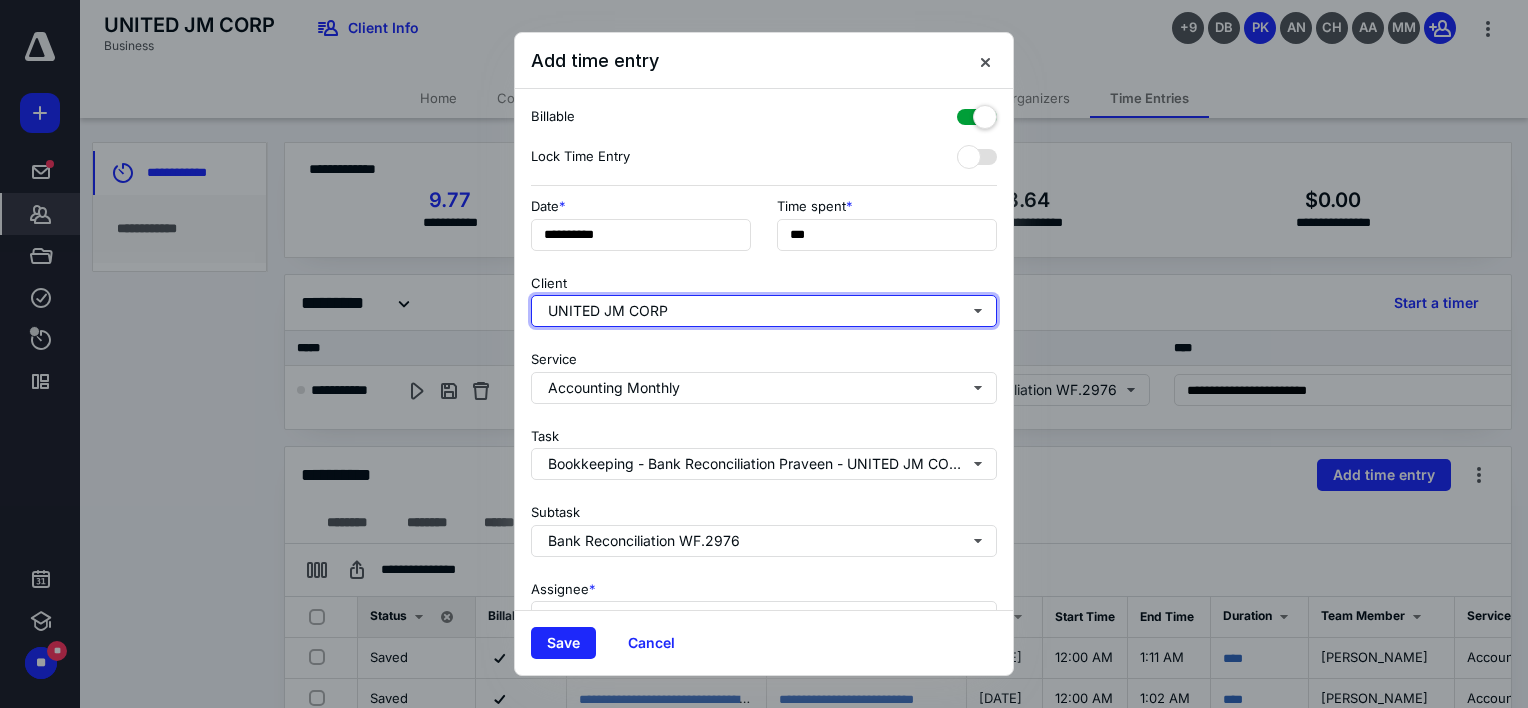 type 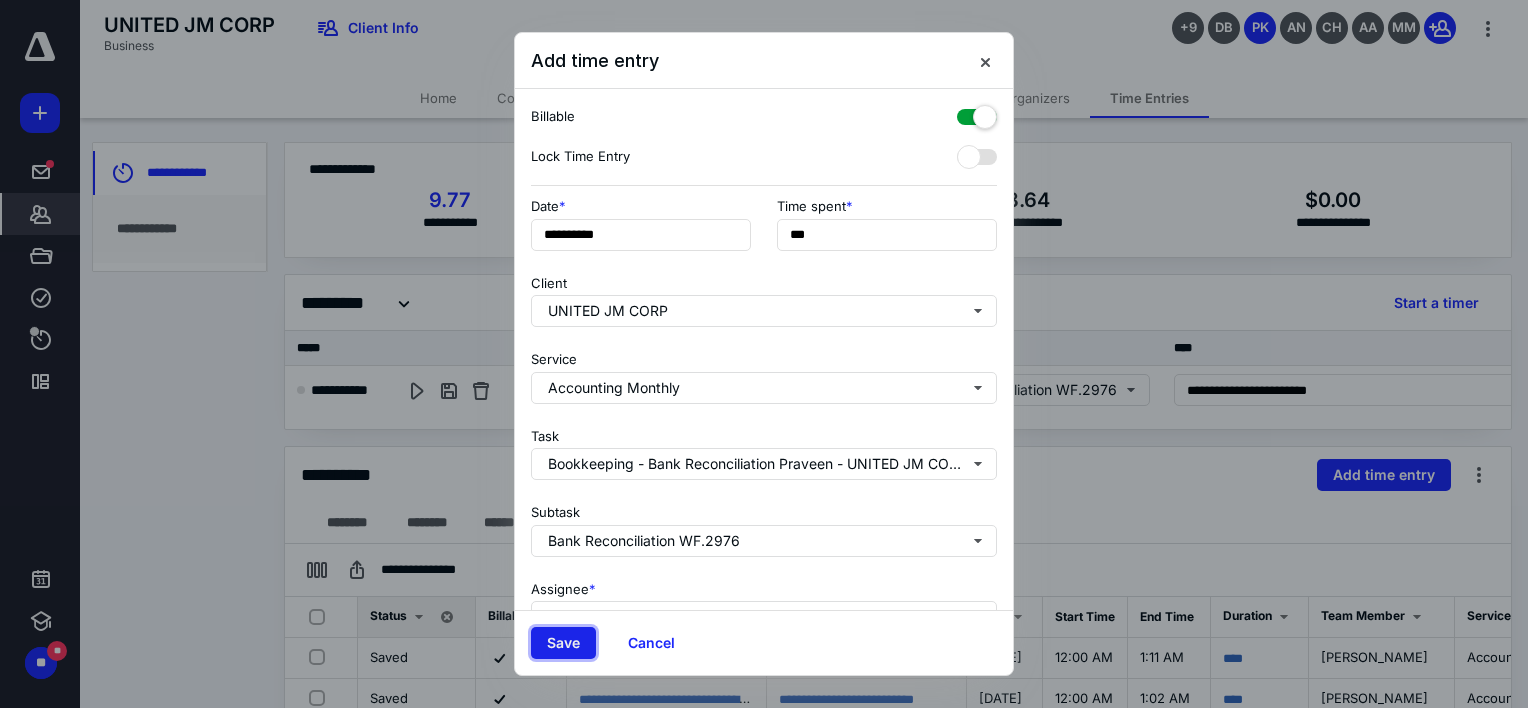 click on "Save" at bounding box center [563, 643] 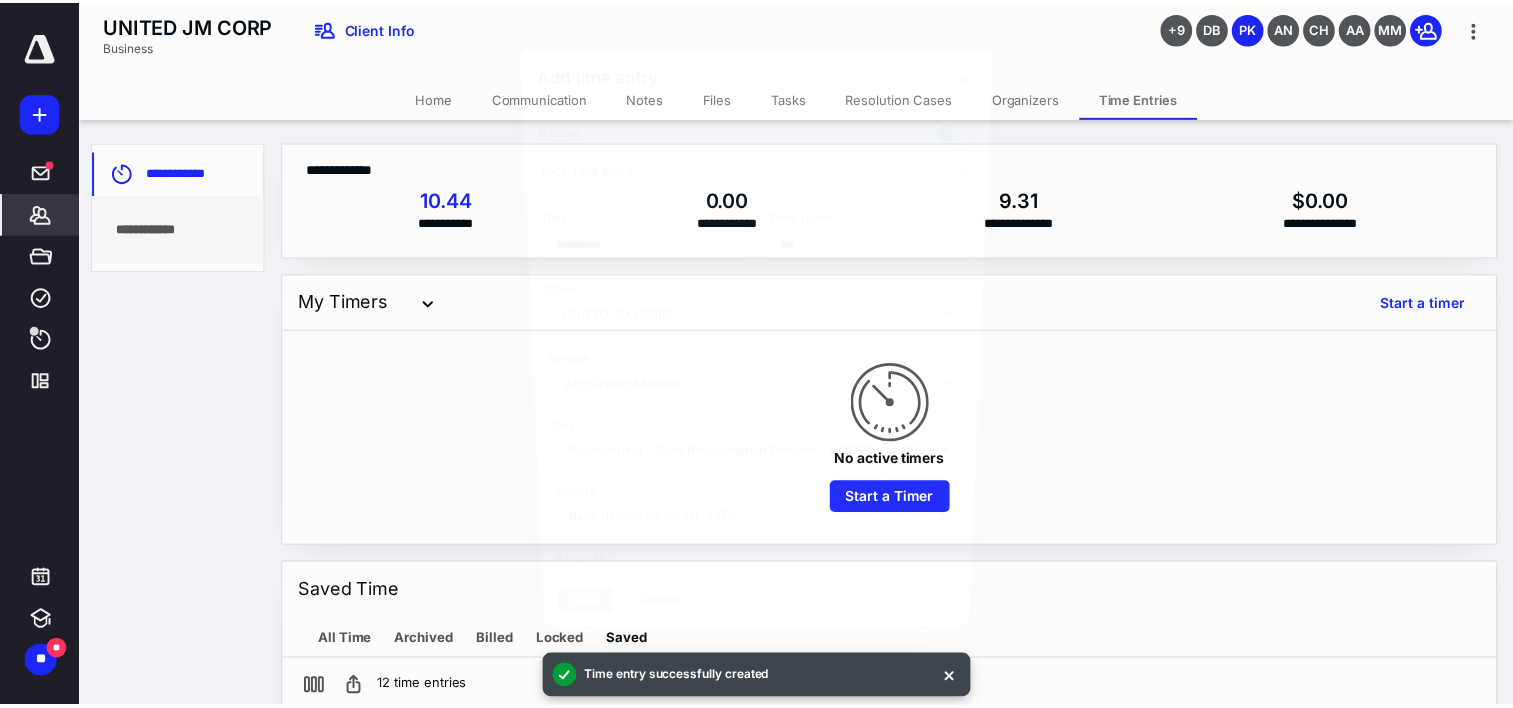 scroll, scrollTop: 0, scrollLeft: 0, axis: both 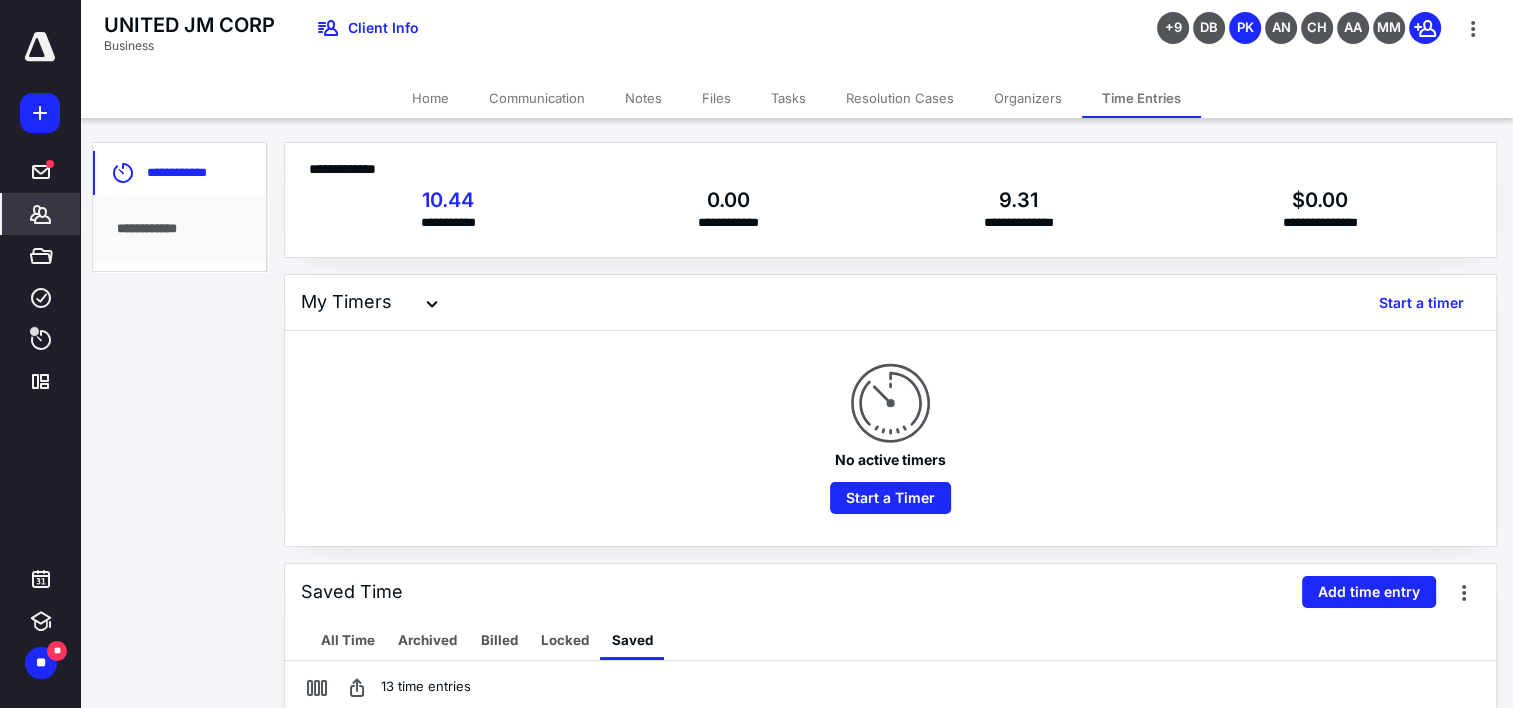 click on "Tasks" at bounding box center (788, 98) 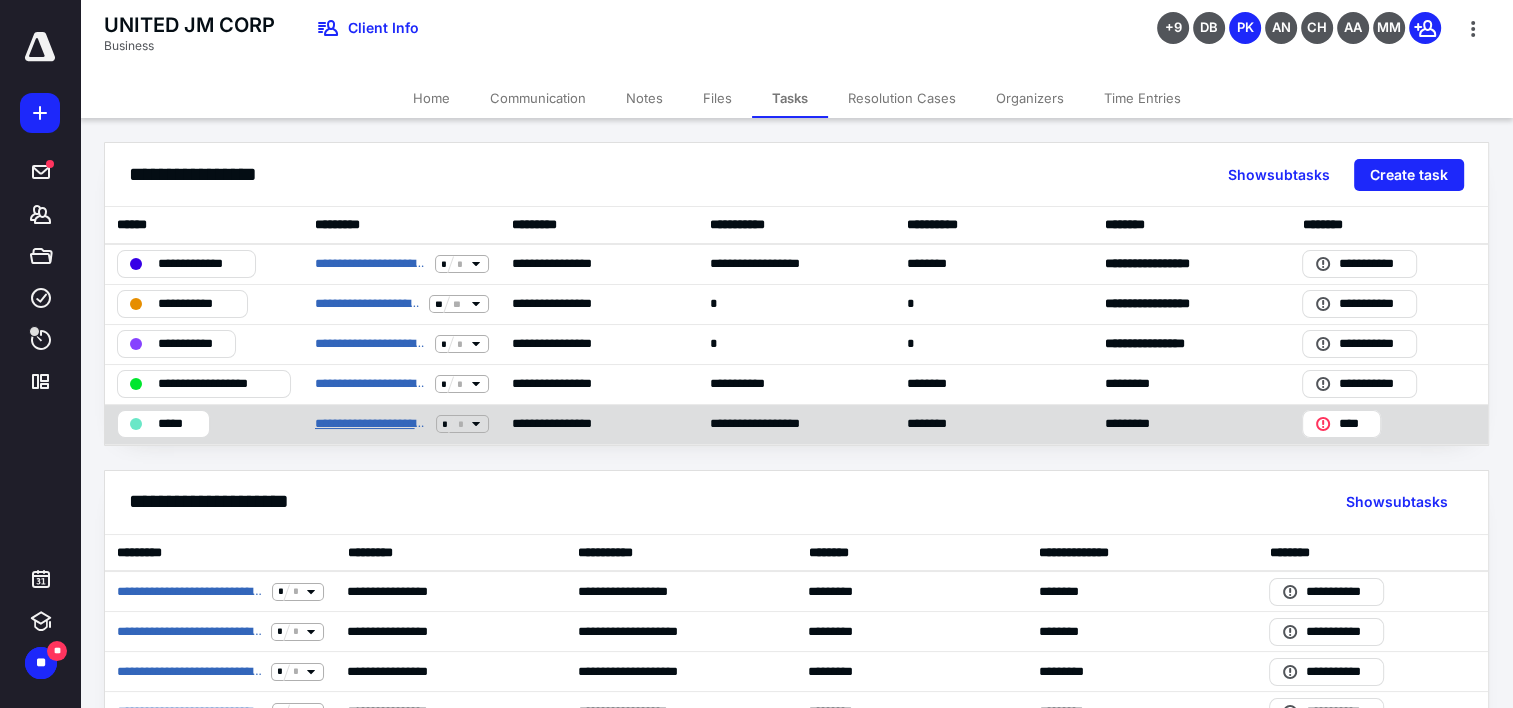 click on "**********" at bounding box center (371, 424) 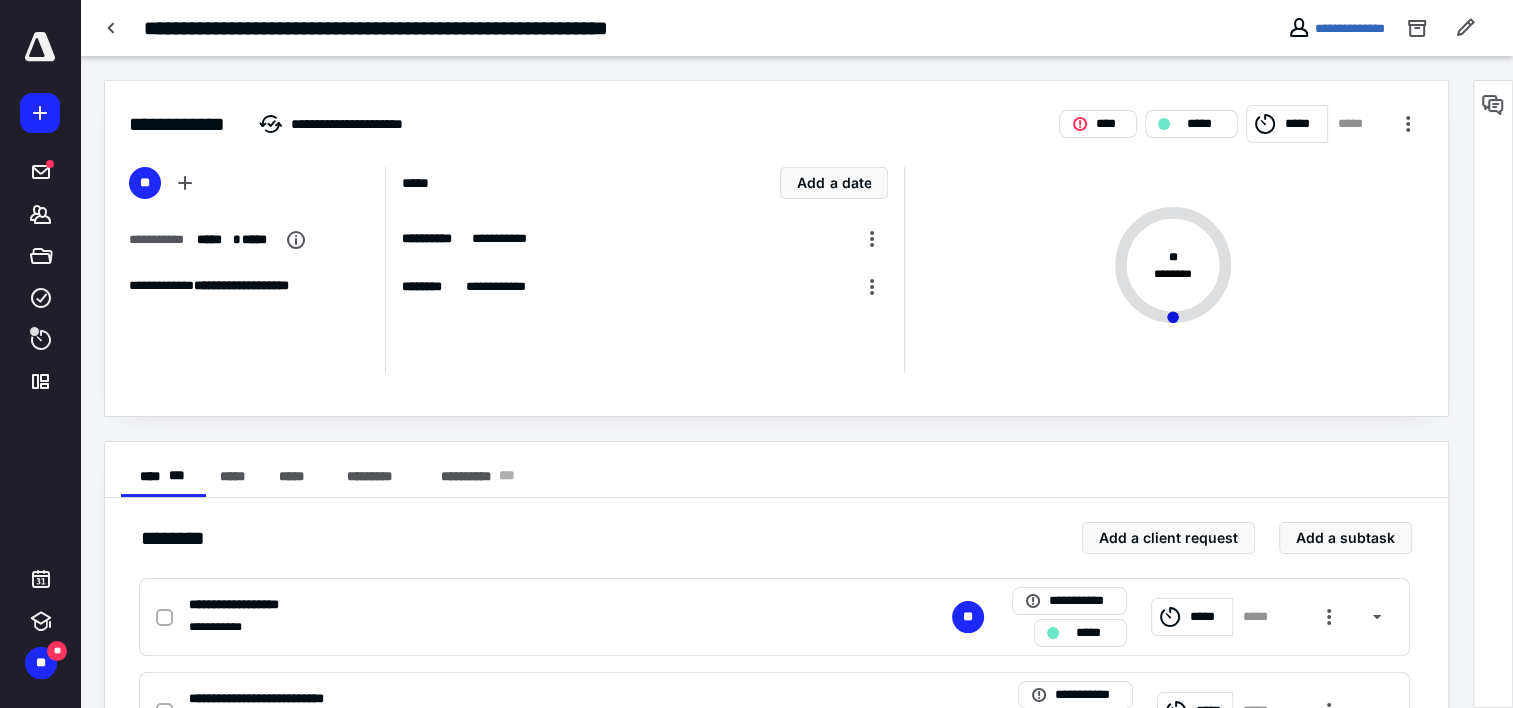 click on "*****" at bounding box center (1191, 124) 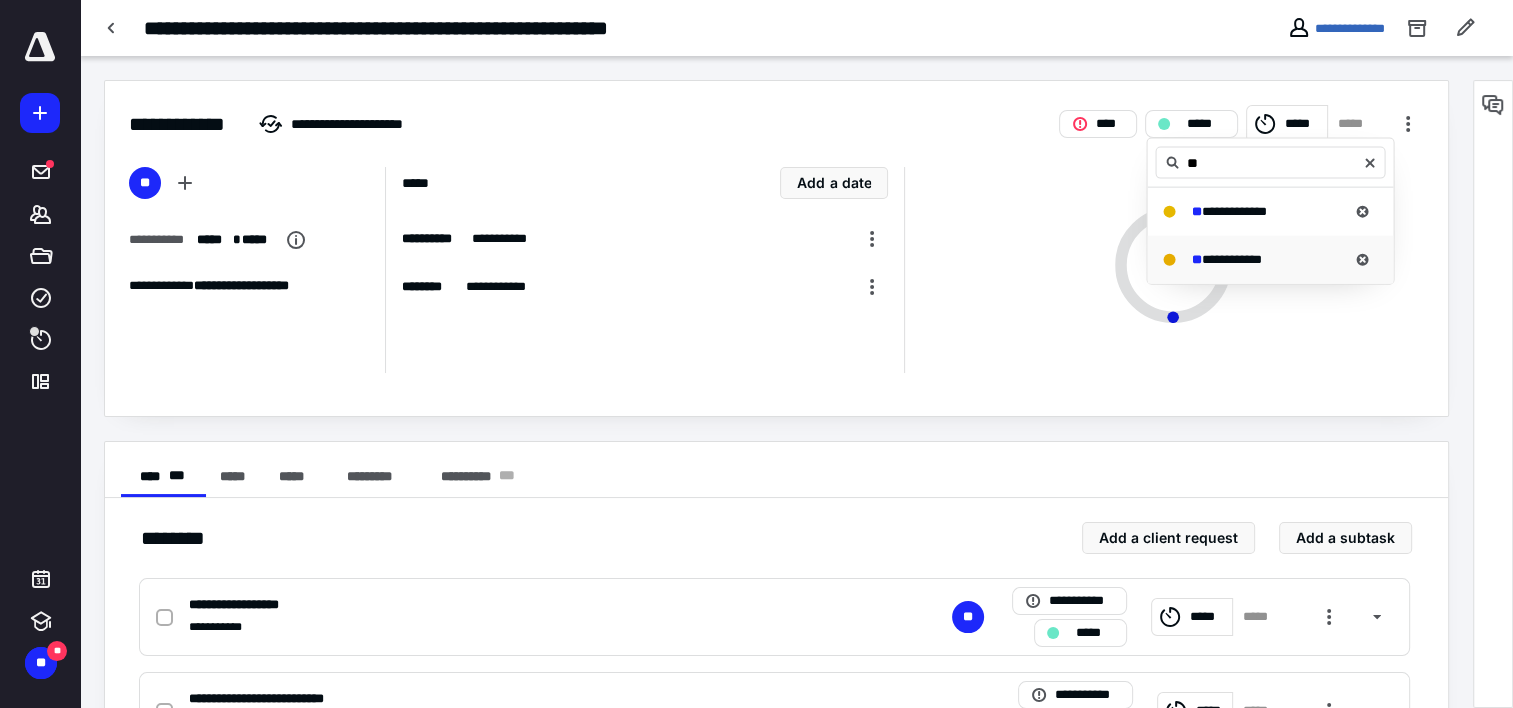 type on "**" 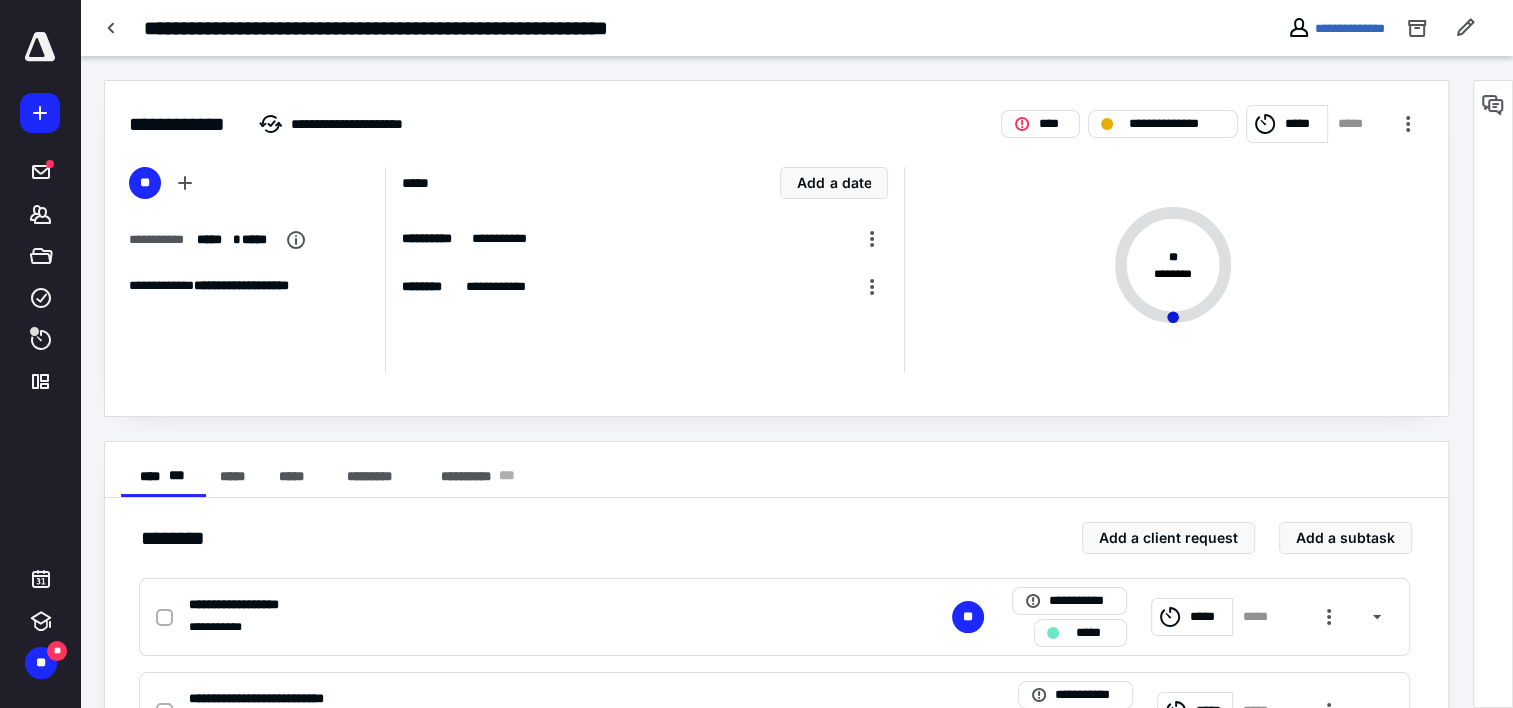 scroll, scrollTop: 200, scrollLeft: 0, axis: vertical 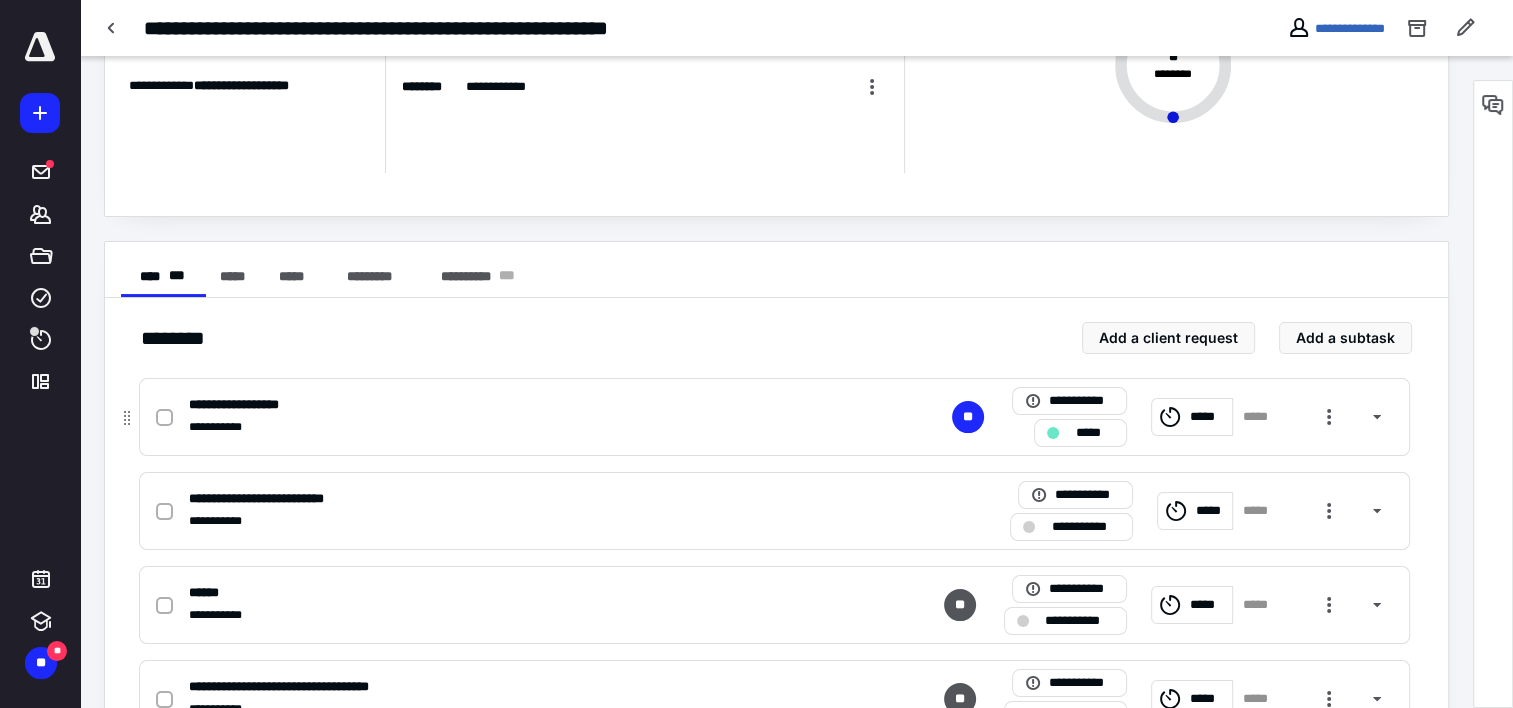 click 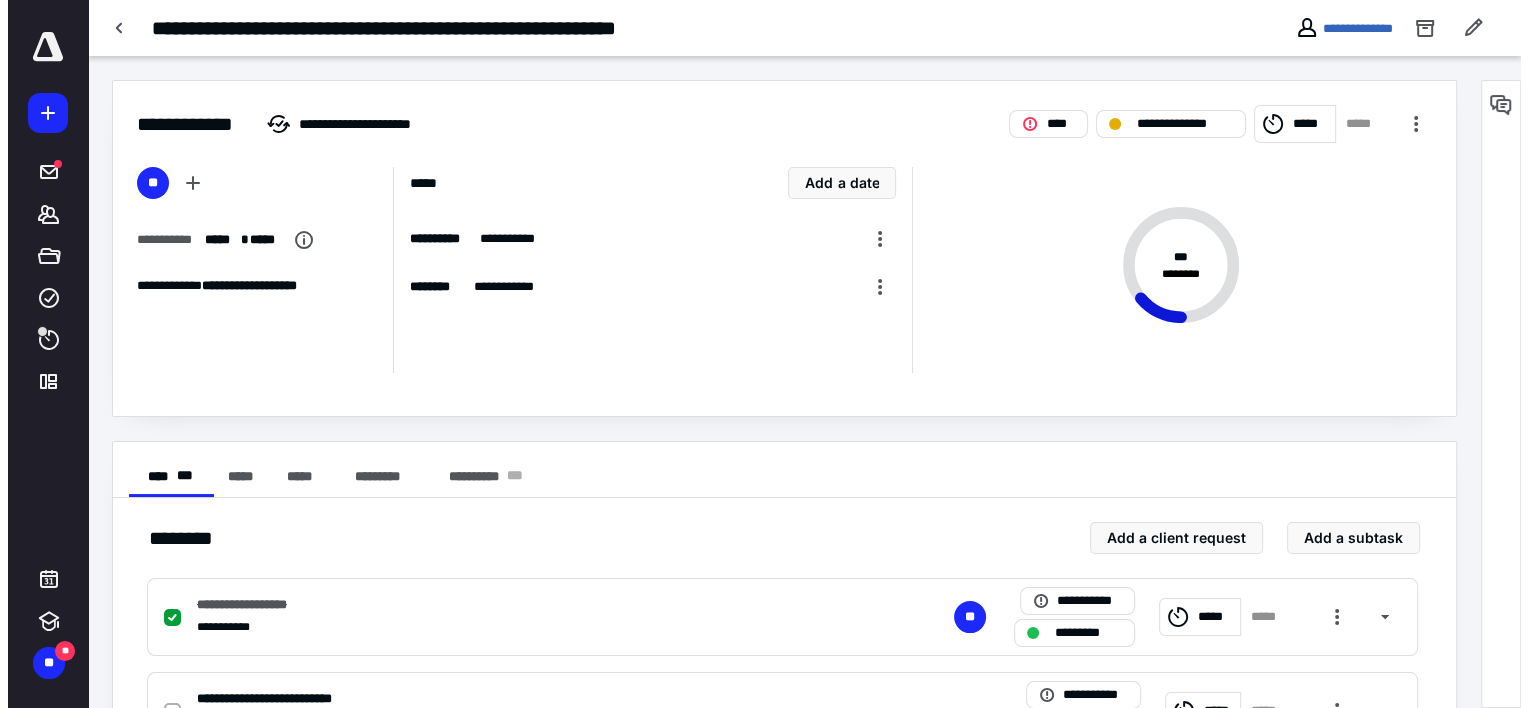 scroll, scrollTop: 300, scrollLeft: 0, axis: vertical 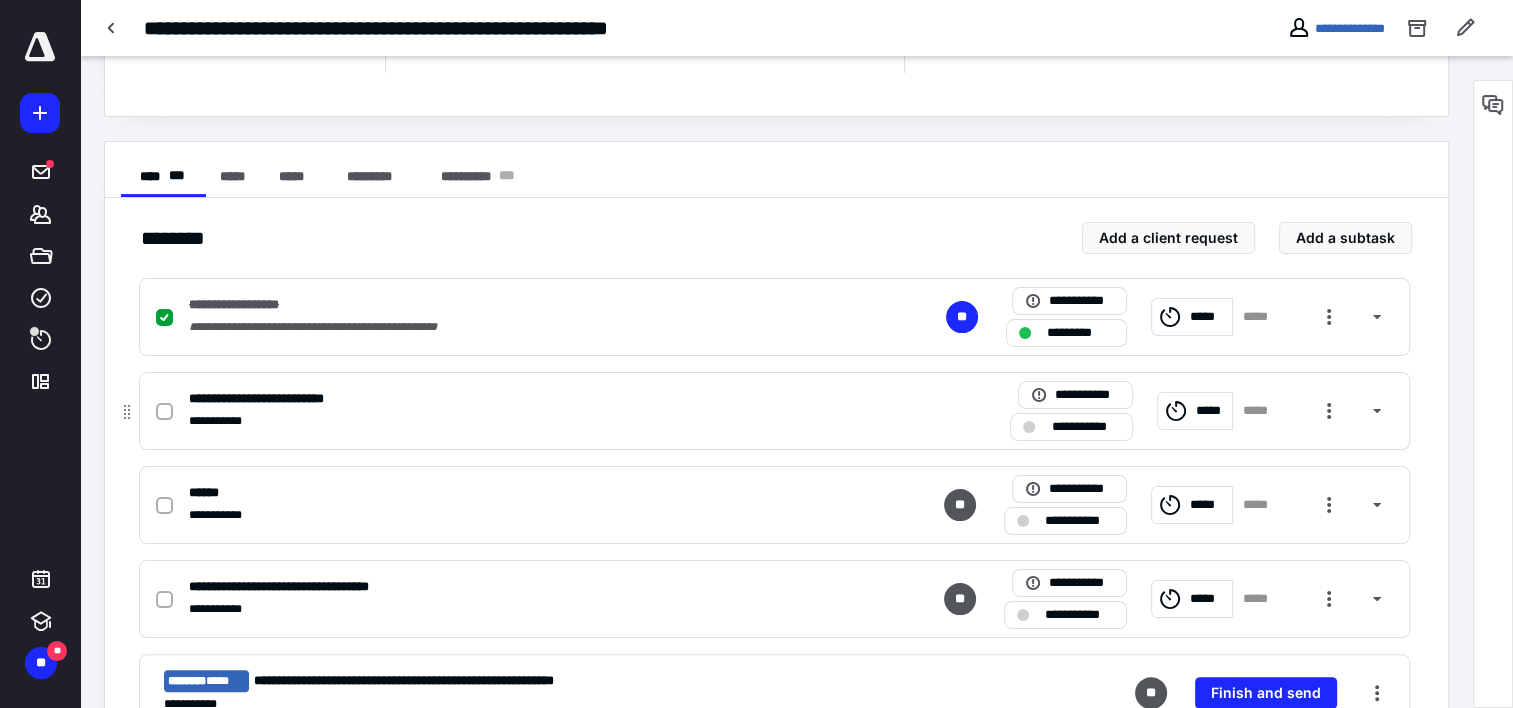 click on "**********" at bounding box center (512, 421) 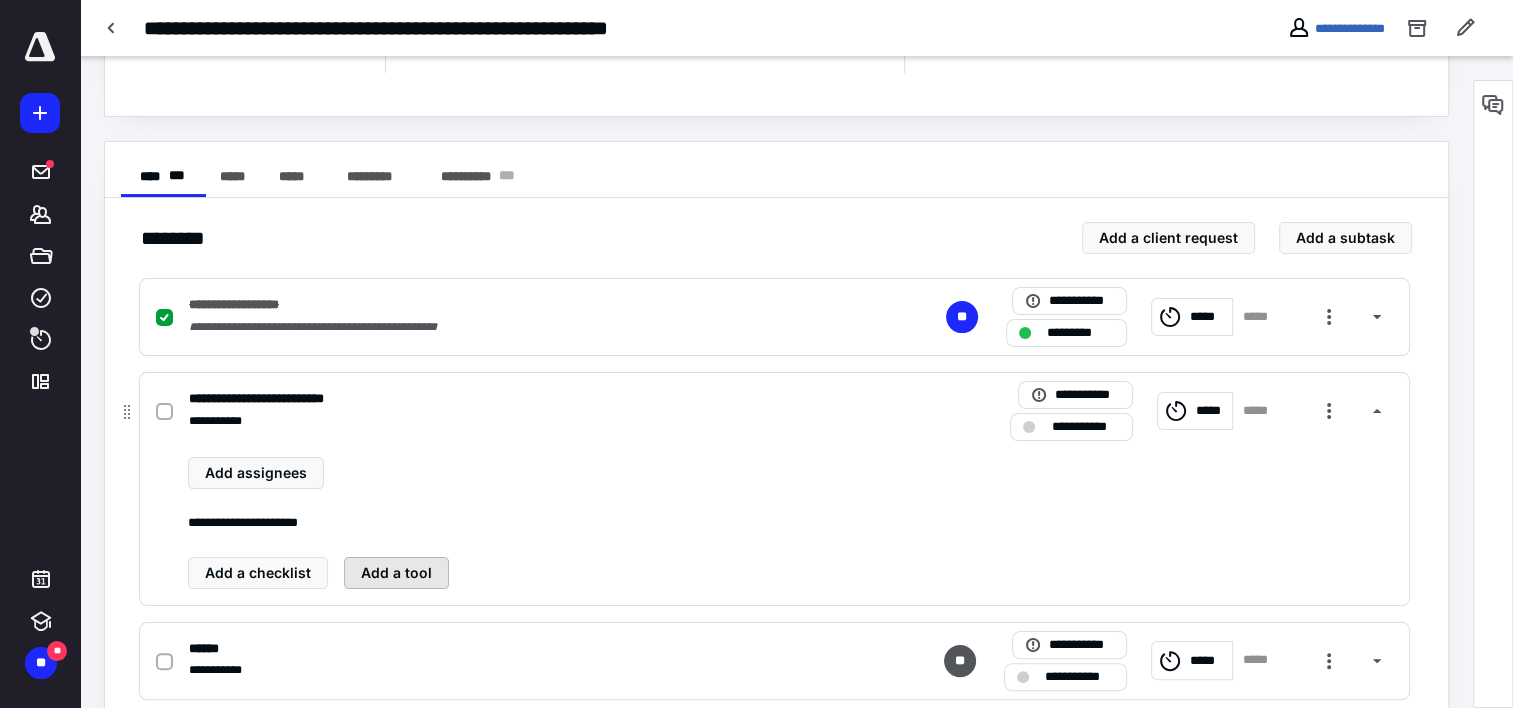 click on "Add a tool" at bounding box center [396, 573] 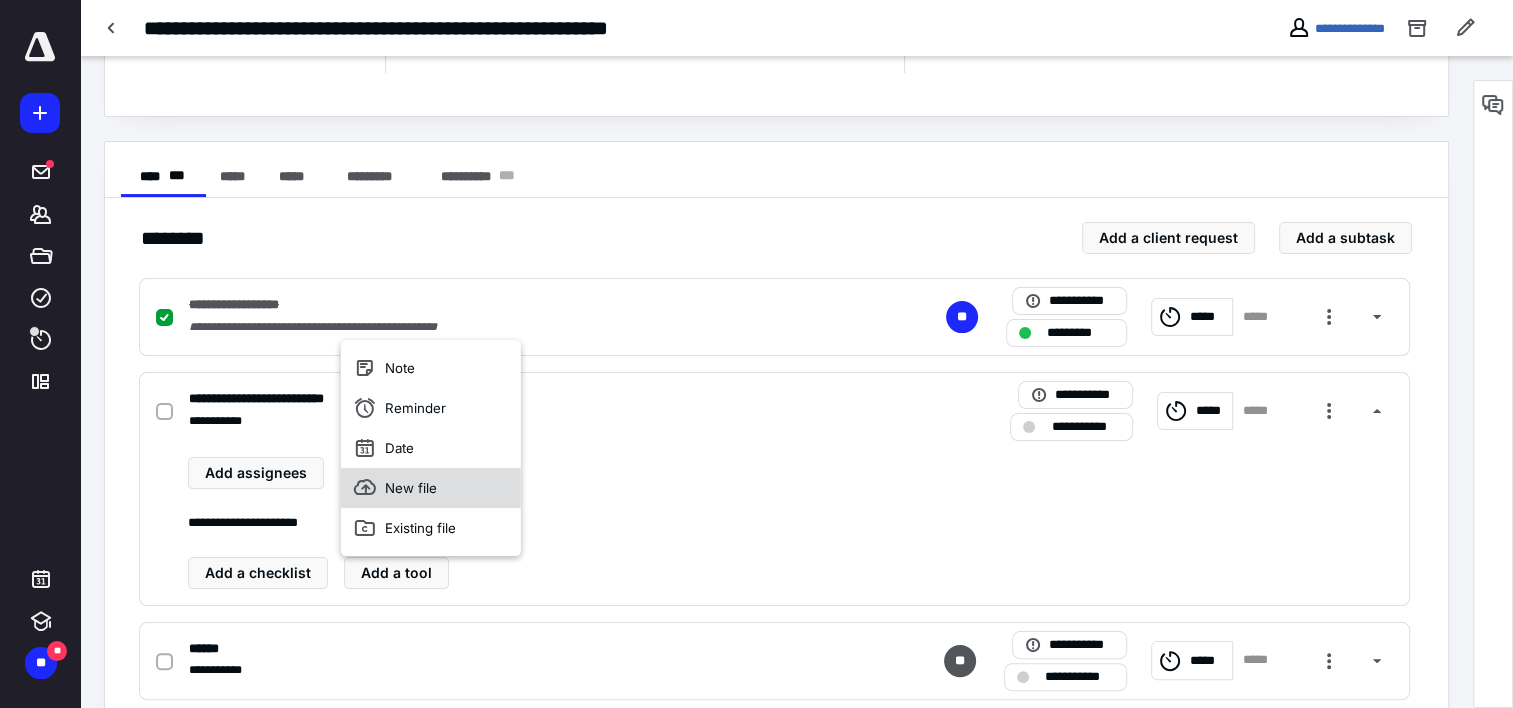 click on "New file" at bounding box center [431, 488] 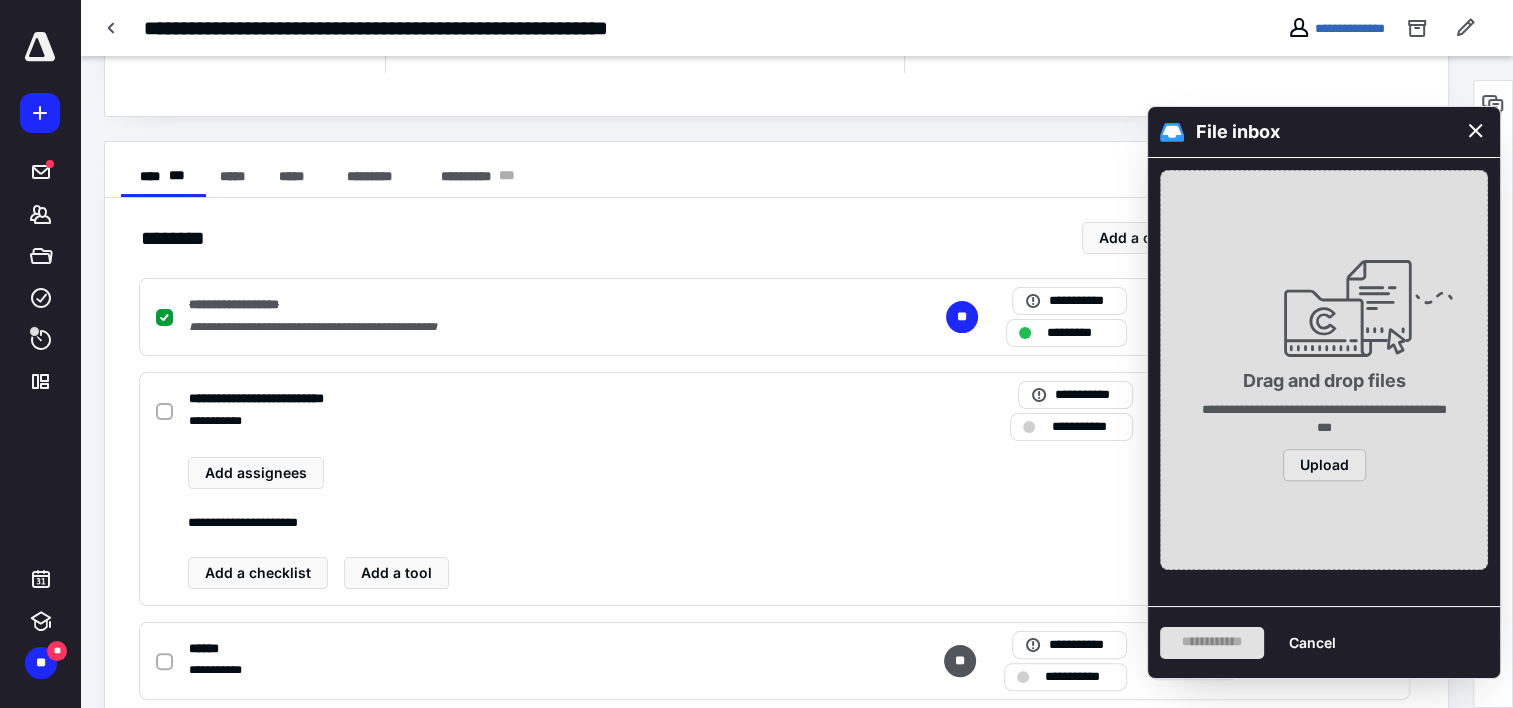 click on "Upload" at bounding box center [1324, 465] 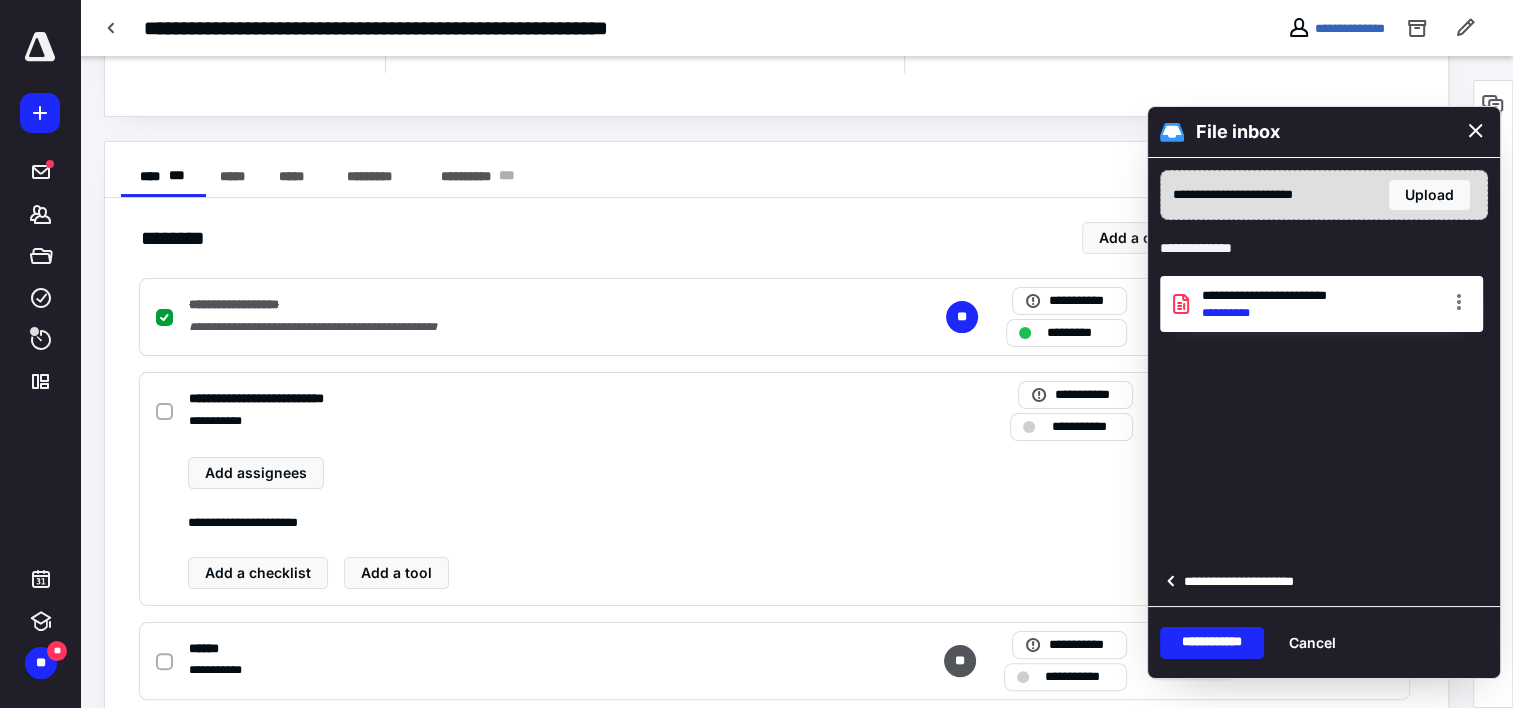 click on "**********" at bounding box center [1245, 582] 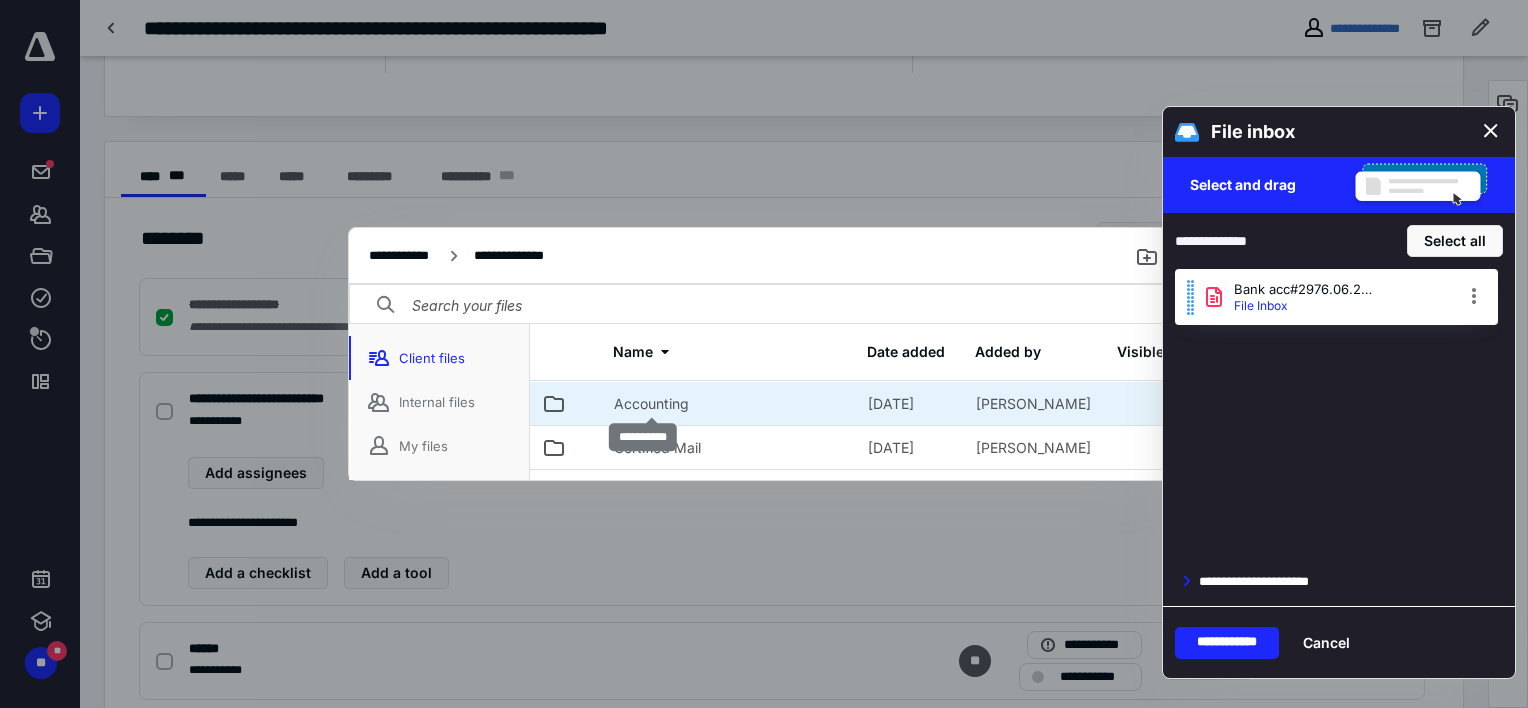 click on "Accounting" at bounding box center (651, 404) 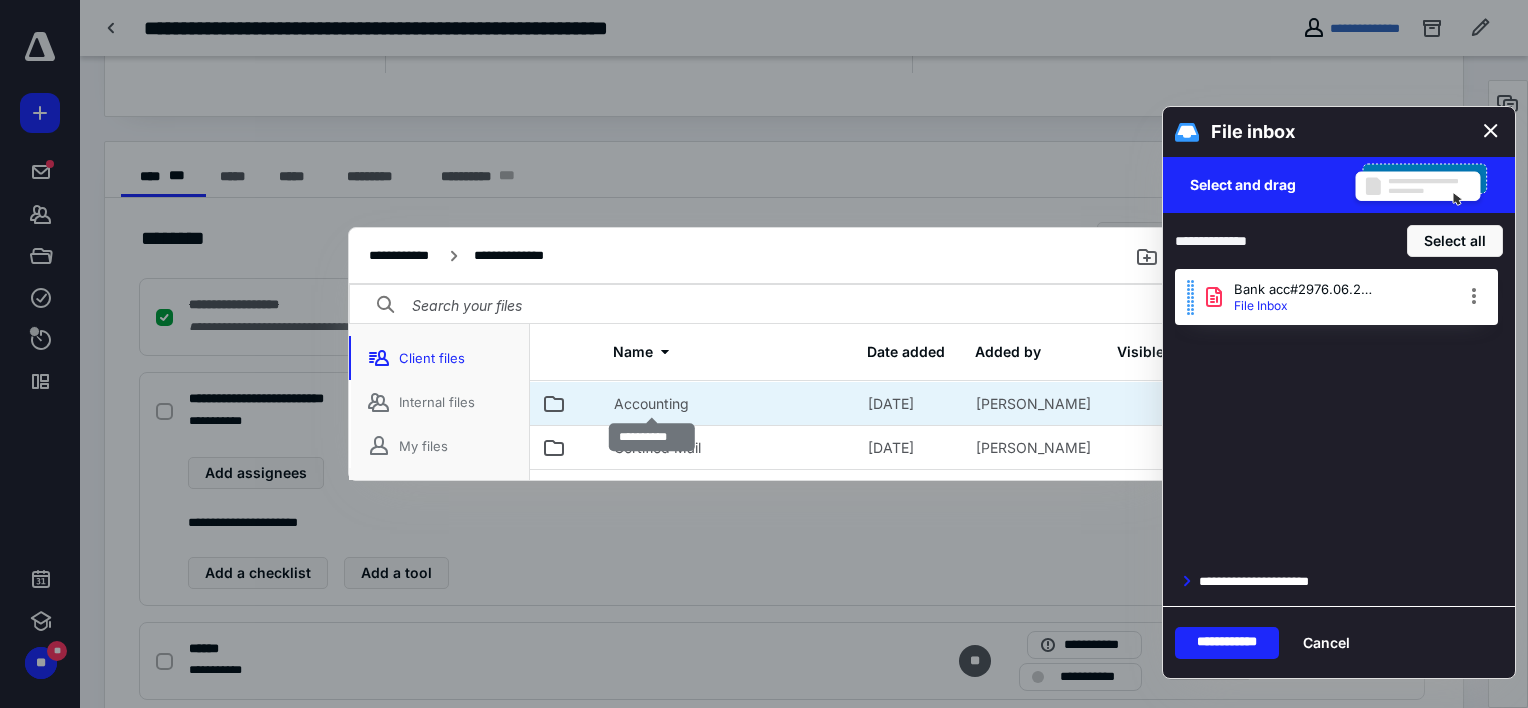 click on "Accounting" at bounding box center [651, 404] 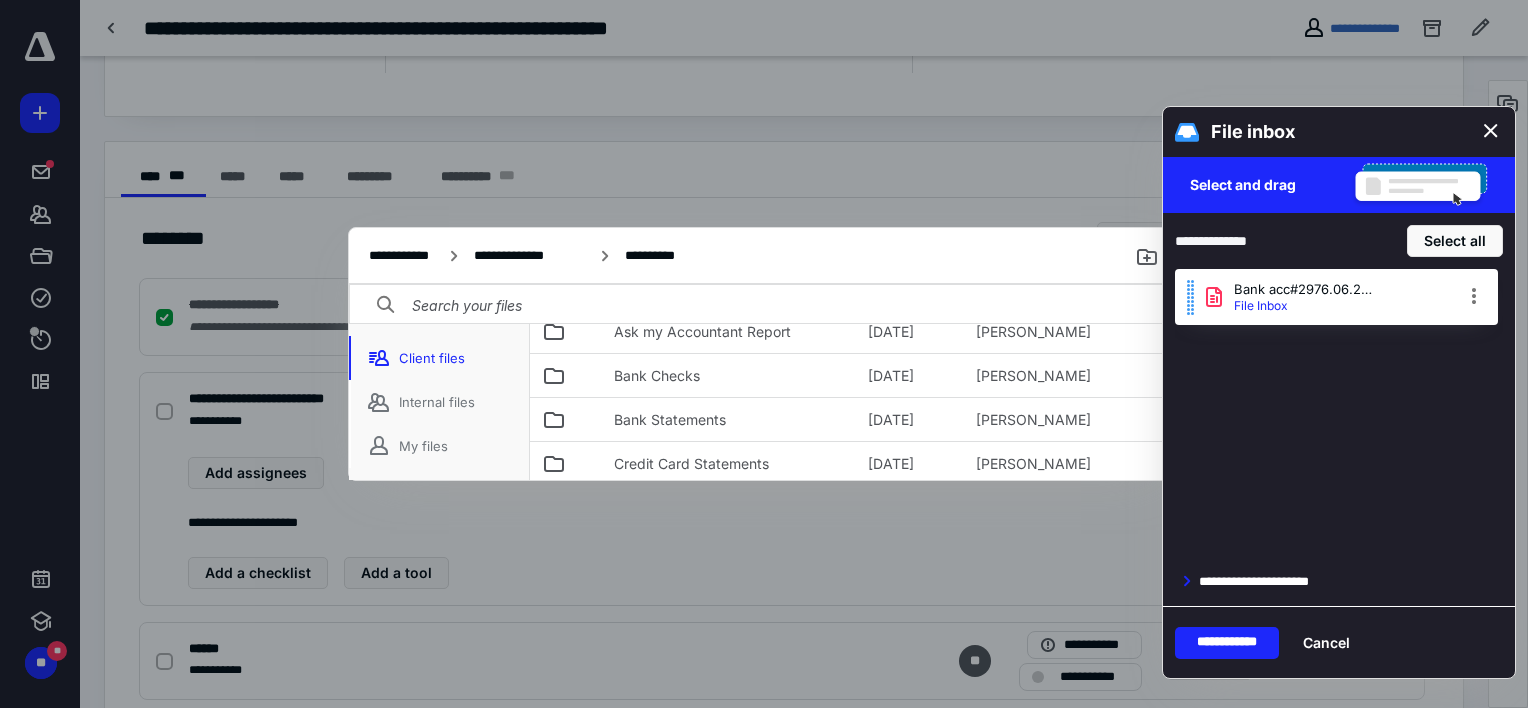 scroll, scrollTop: 224, scrollLeft: 0, axis: vertical 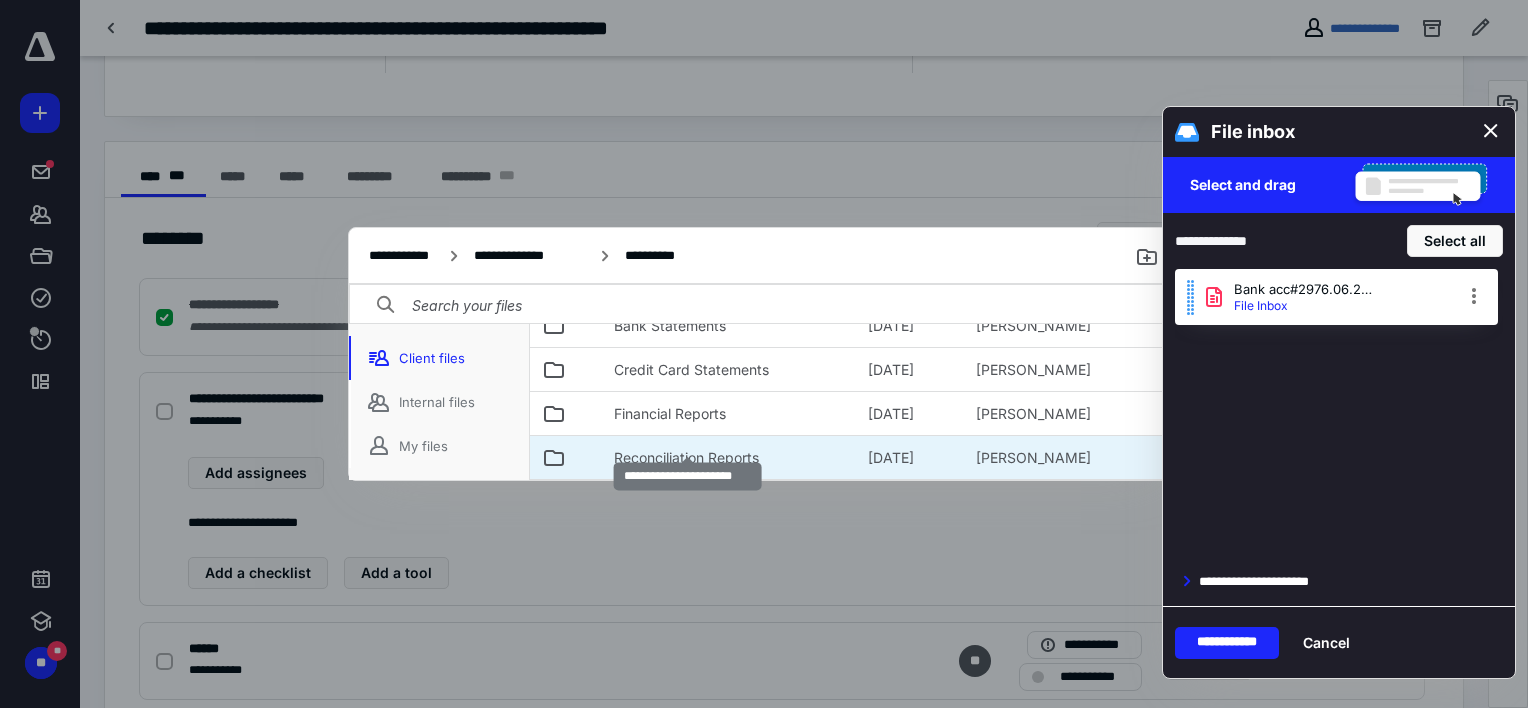 click on "Reconciliation Reports" at bounding box center [686, 458] 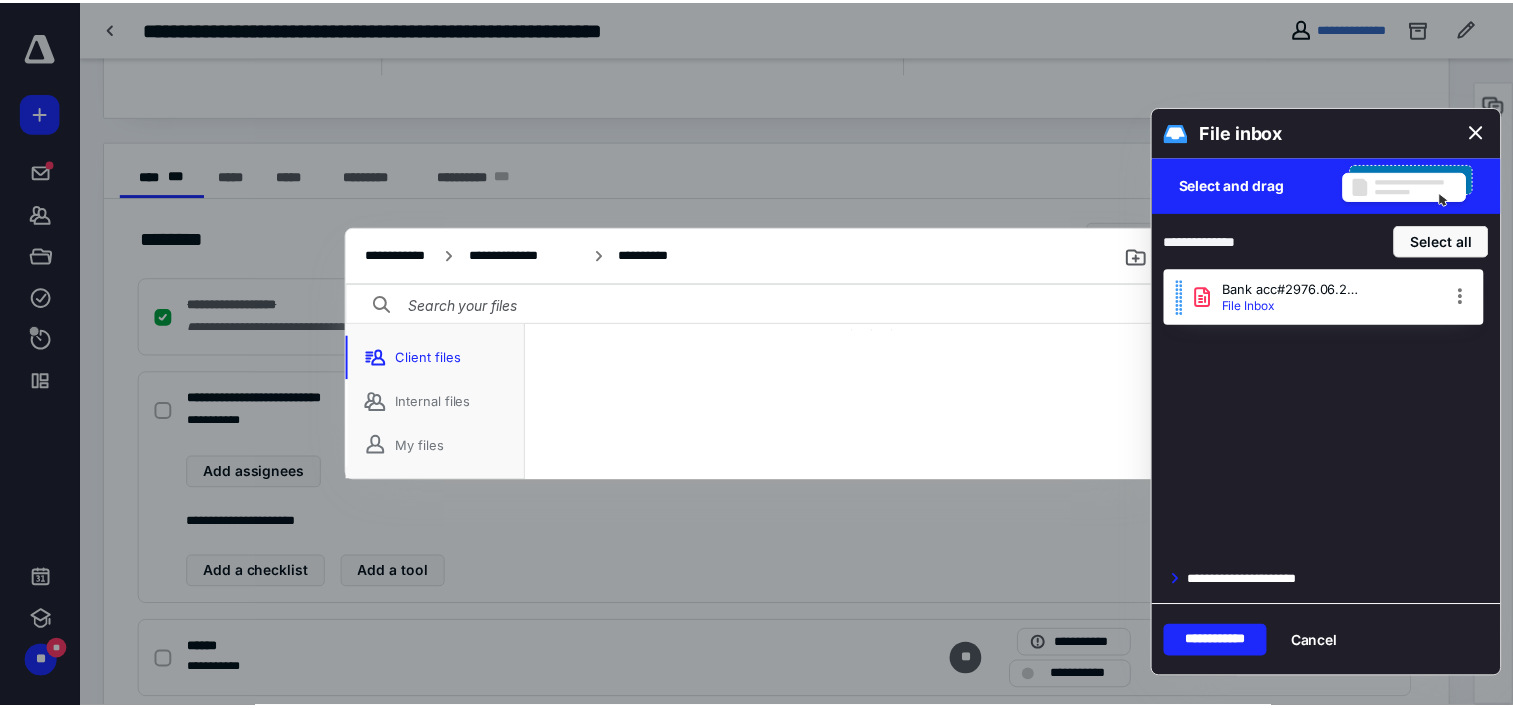 scroll, scrollTop: 56, scrollLeft: 0, axis: vertical 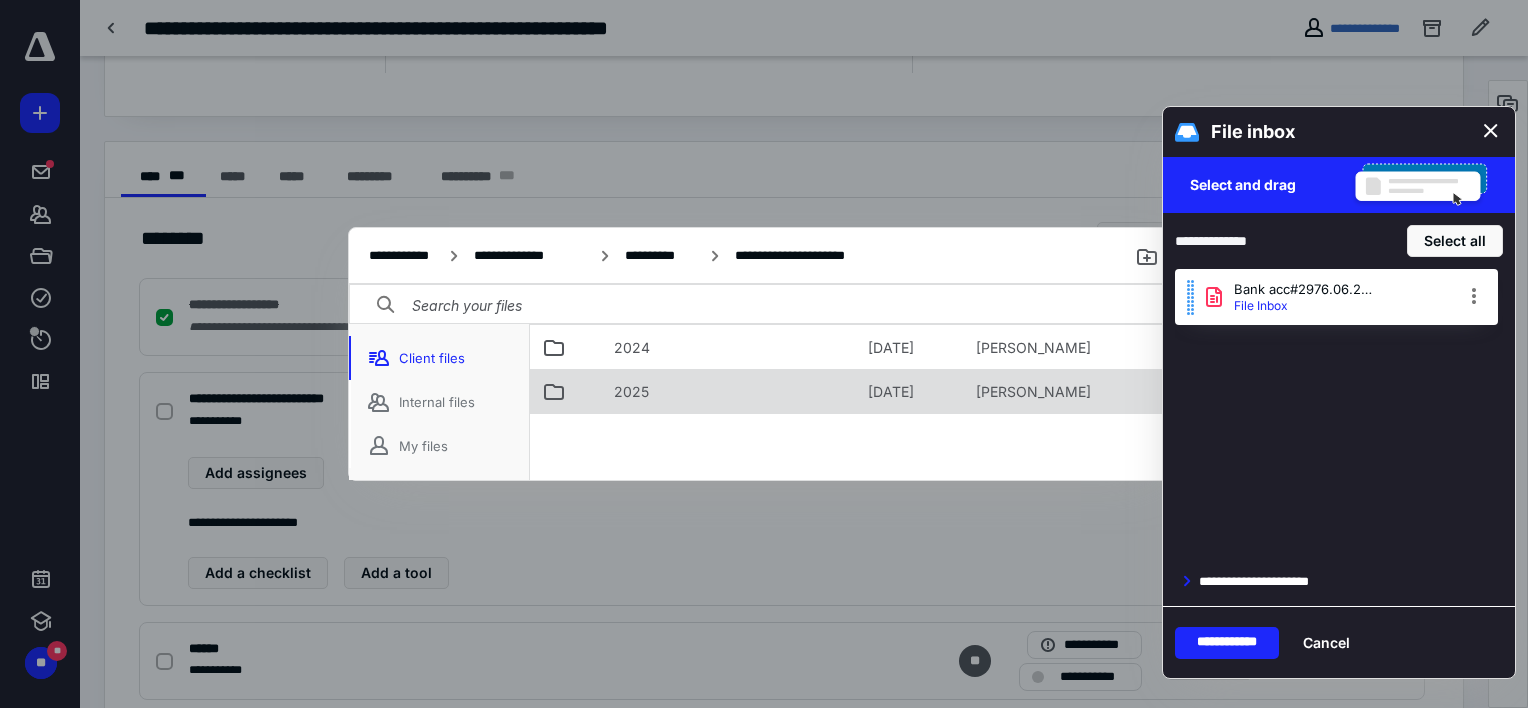 click on "2025" at bounding box center (631, 392) 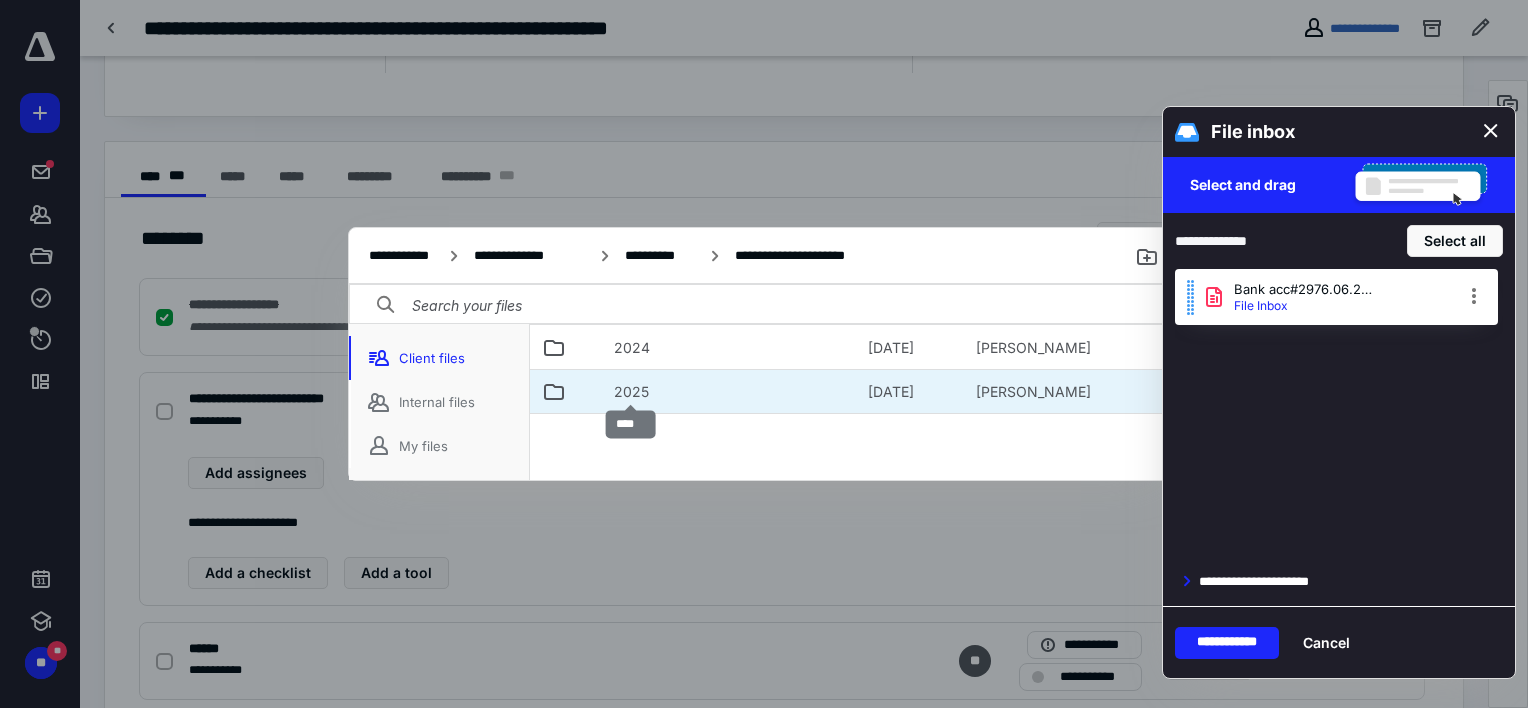 click on "2025" at bounding box center (631, 392) 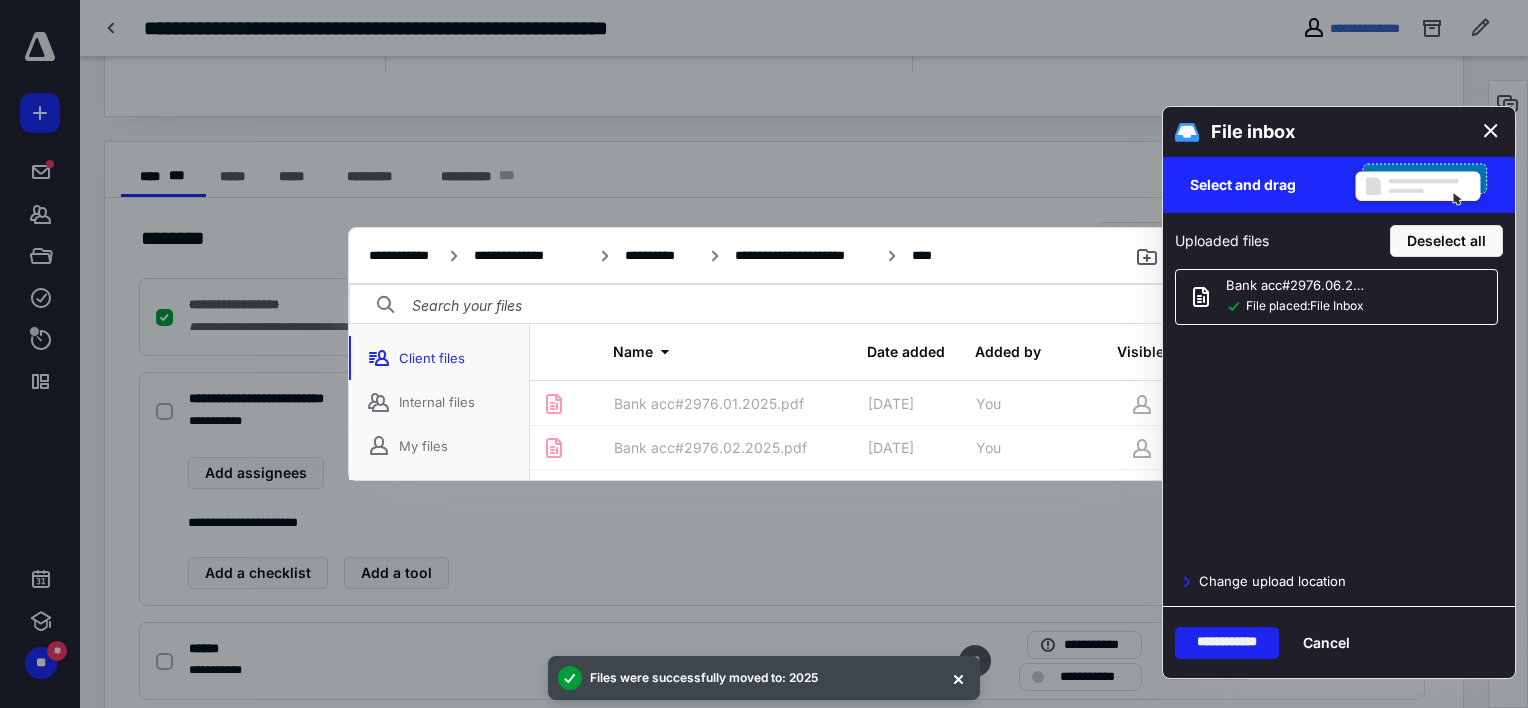 click on "**********" at bounding box center (1227, 643) 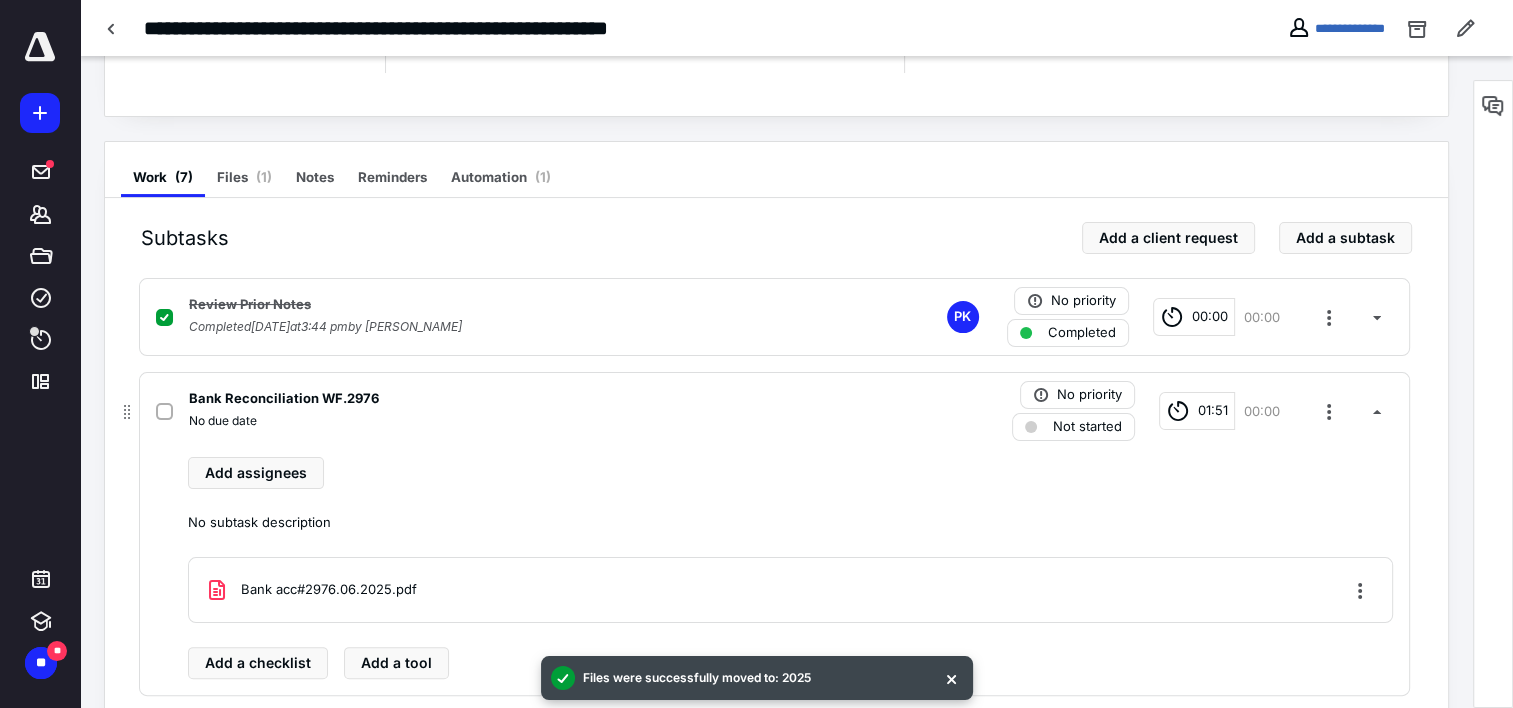 click 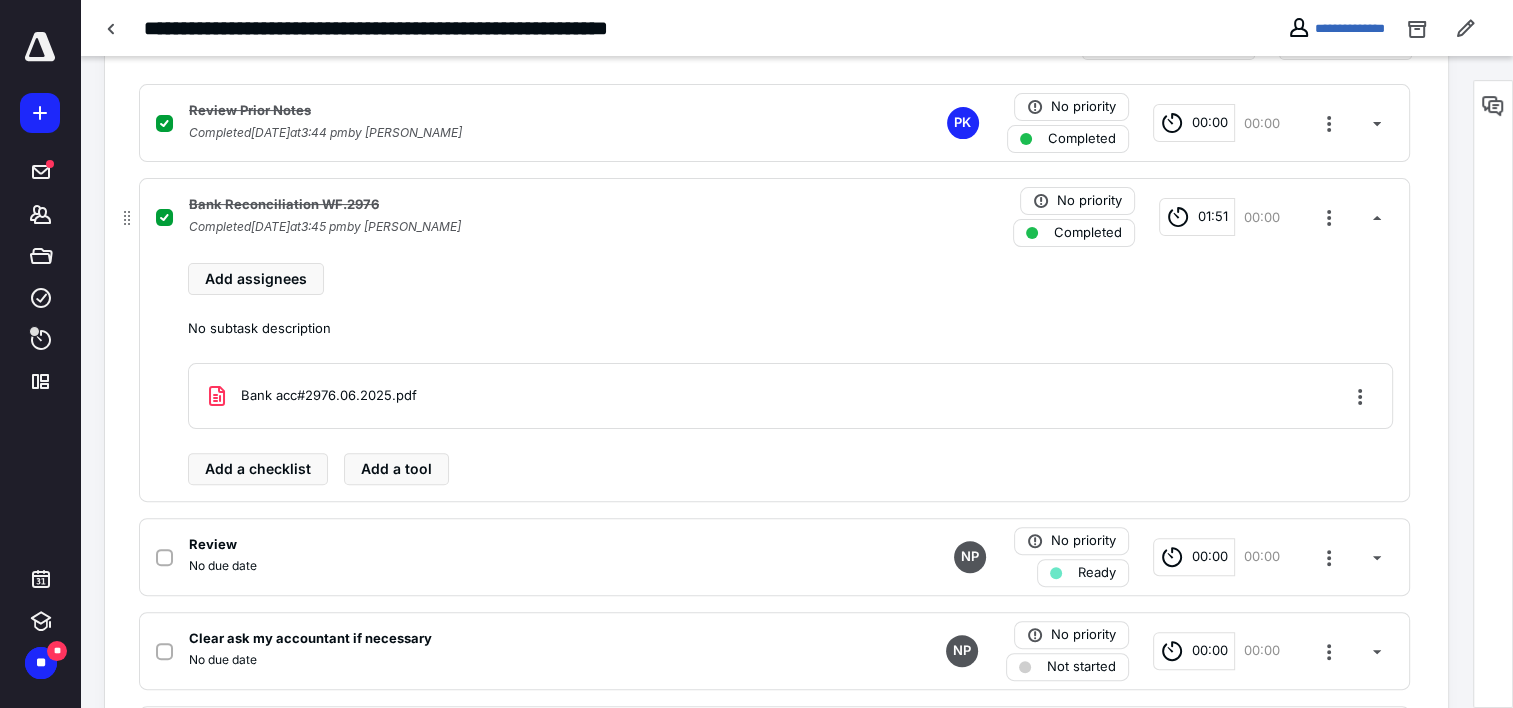 scroll, scrollTop: 500, scrollLeft: 0, axis: vertical 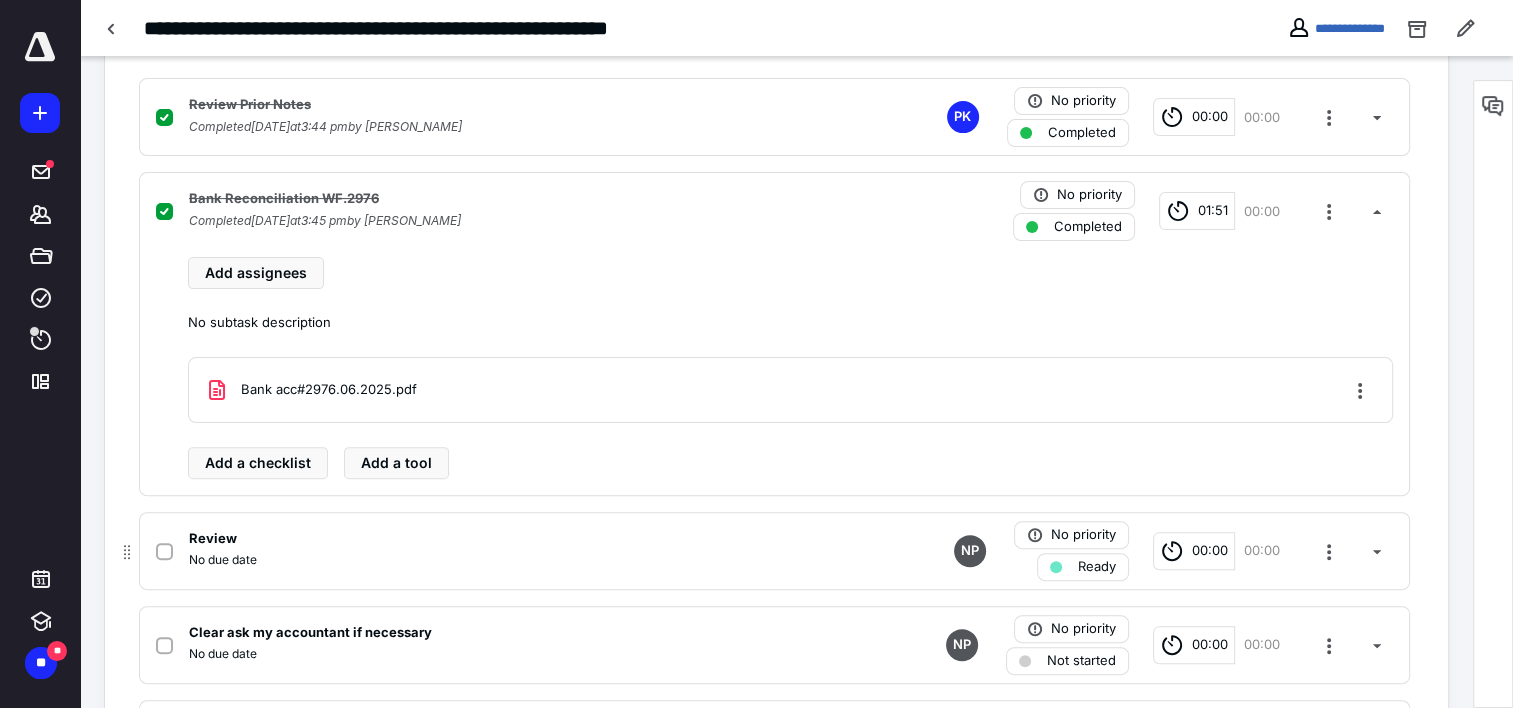 click on "Ready" at bounding box center [1097, 567] 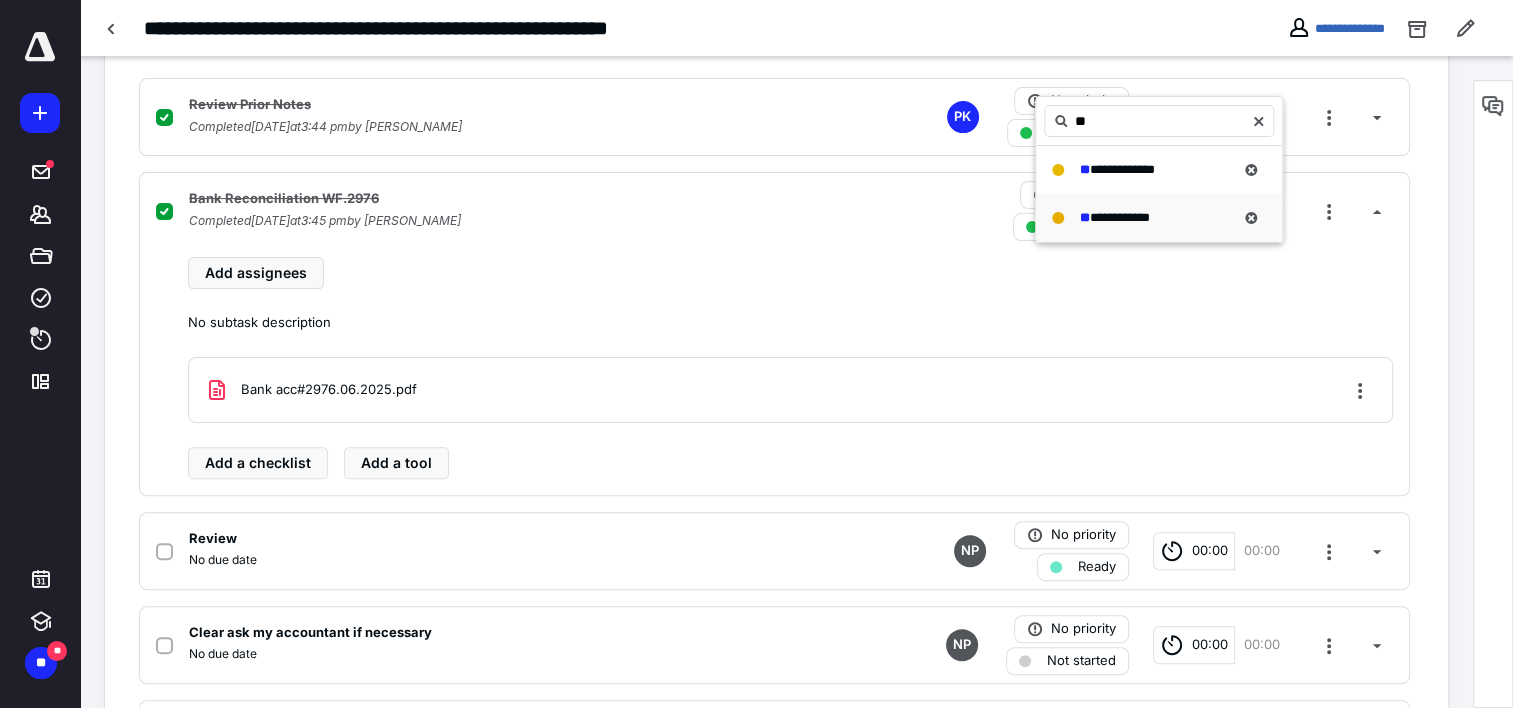 type on "**" 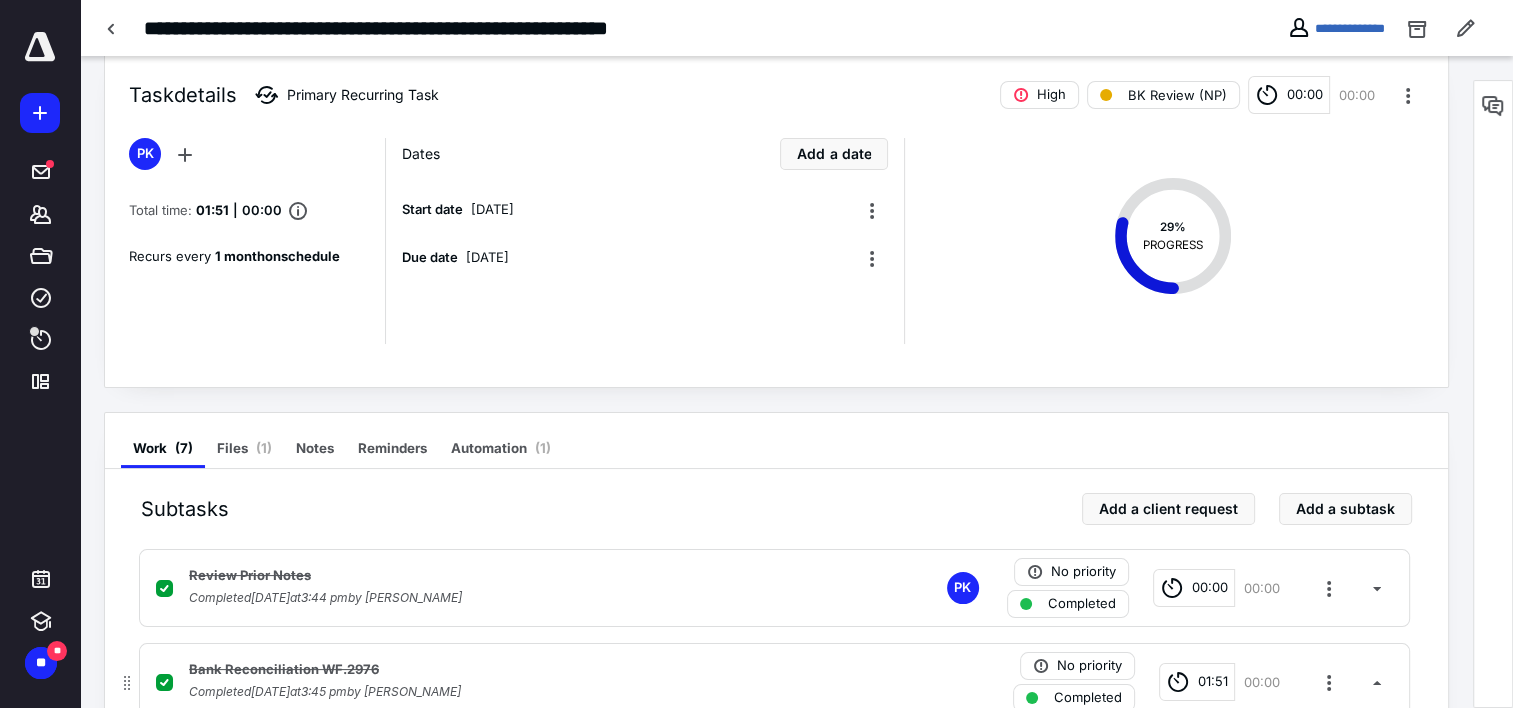 scroll, scrollTop: 0, scrollLeft: 0, axis: both 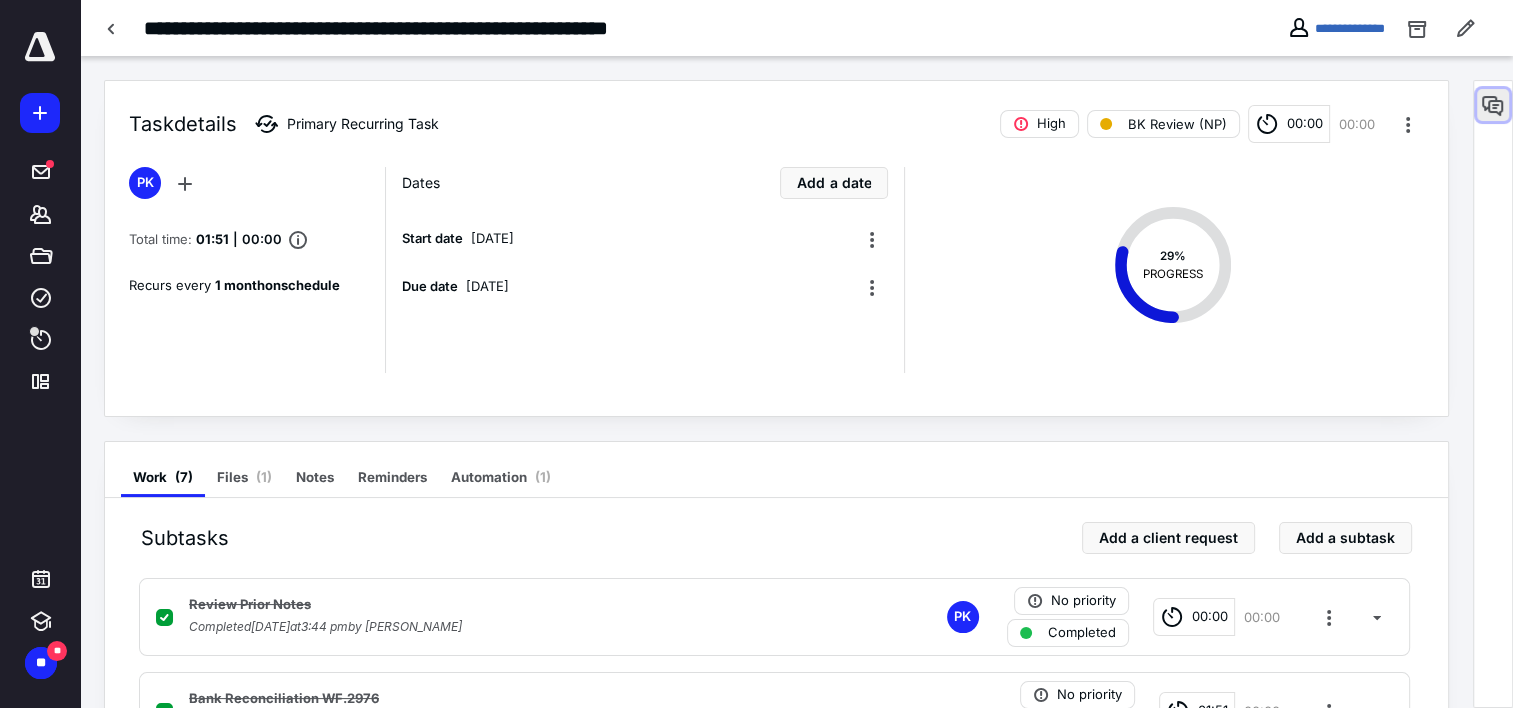 click at bounding box center (1493, 105) 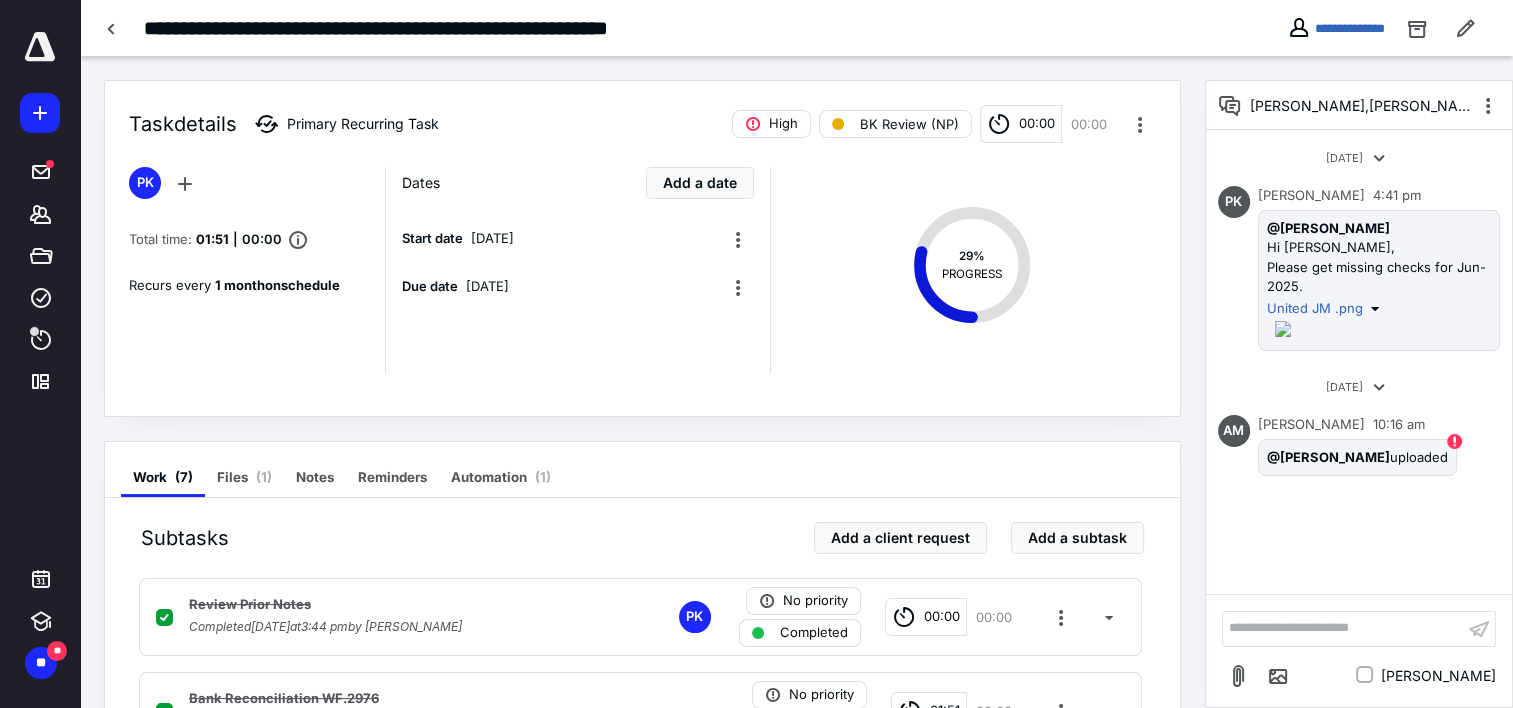 click on "**********" at bounding box center [1343, 628] 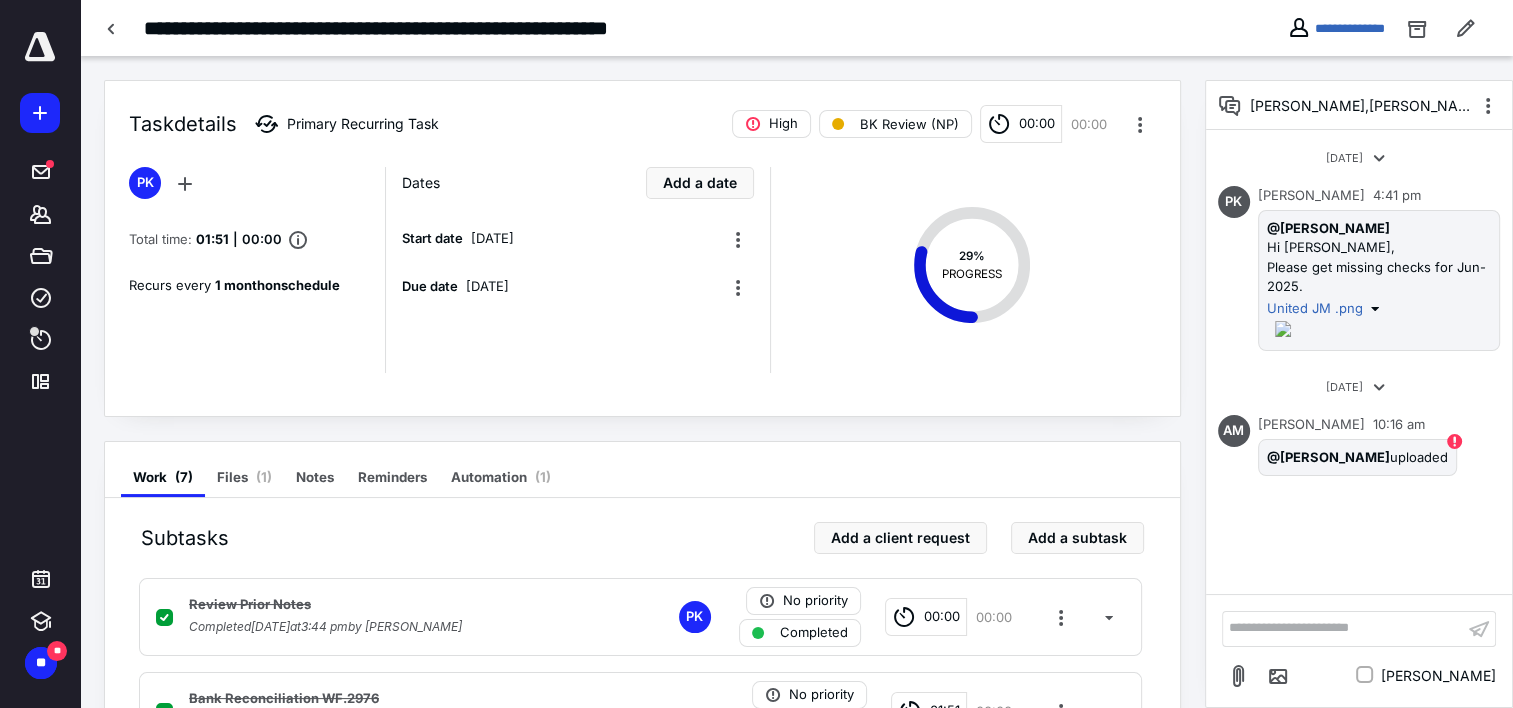 type 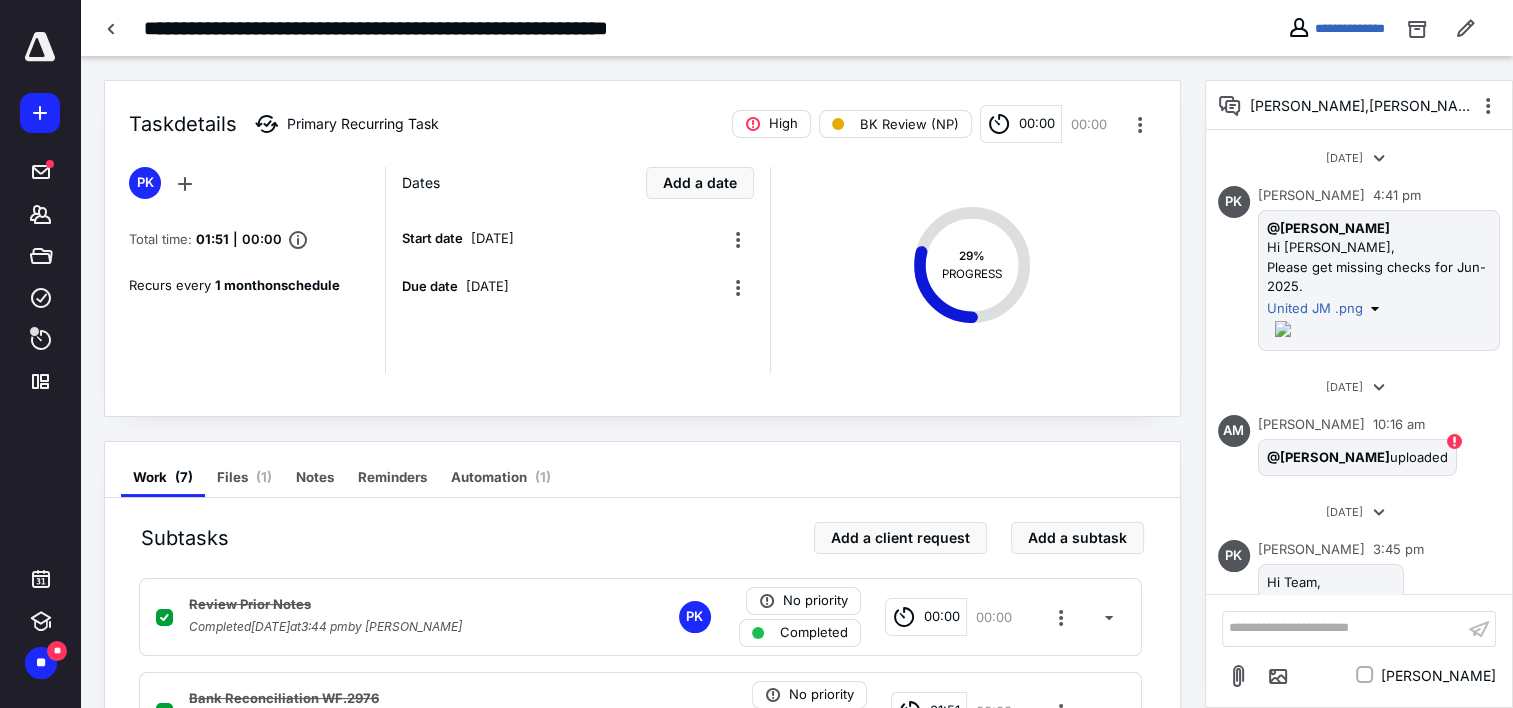 scroll, scrollTop: 104, scrollLeft: 0, axis: vertical 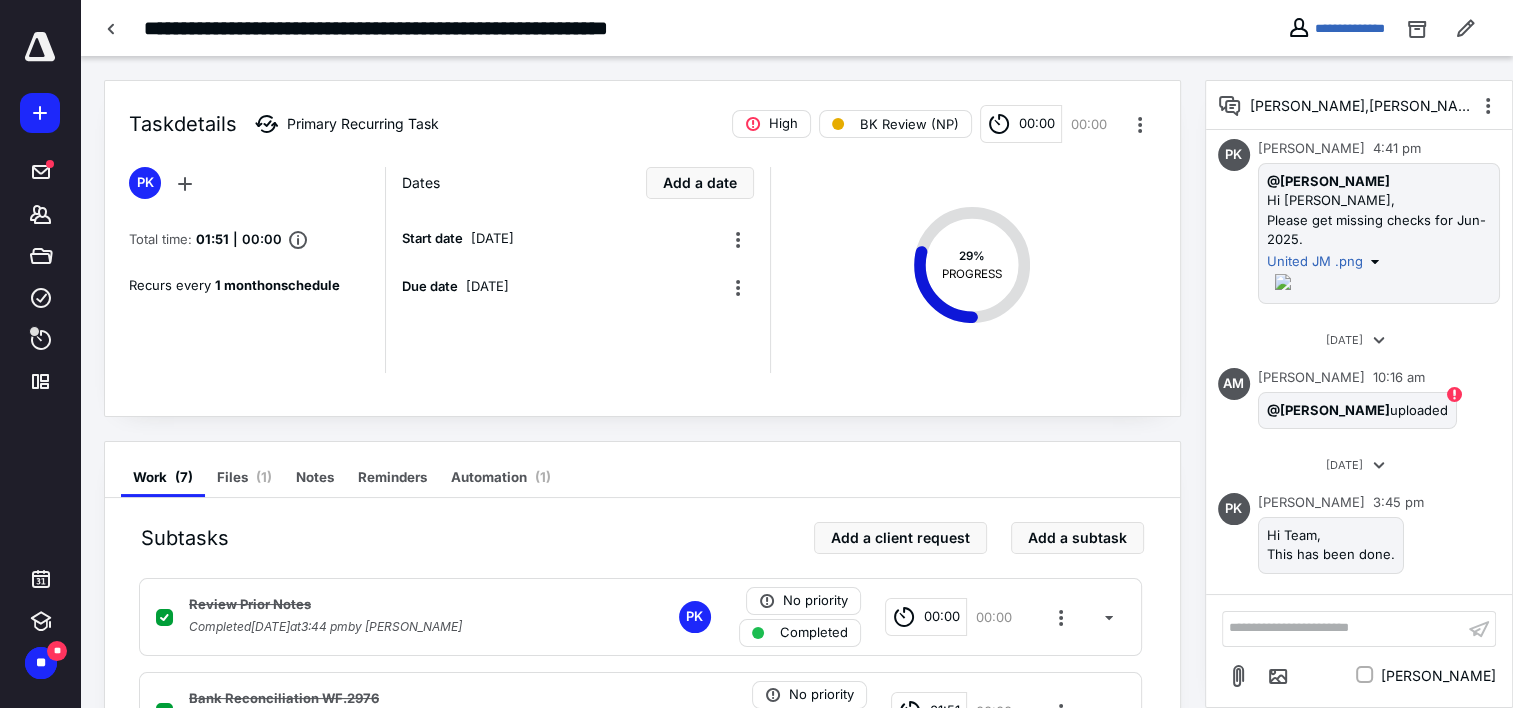 click on "**********" at bounding box center [796, 28] 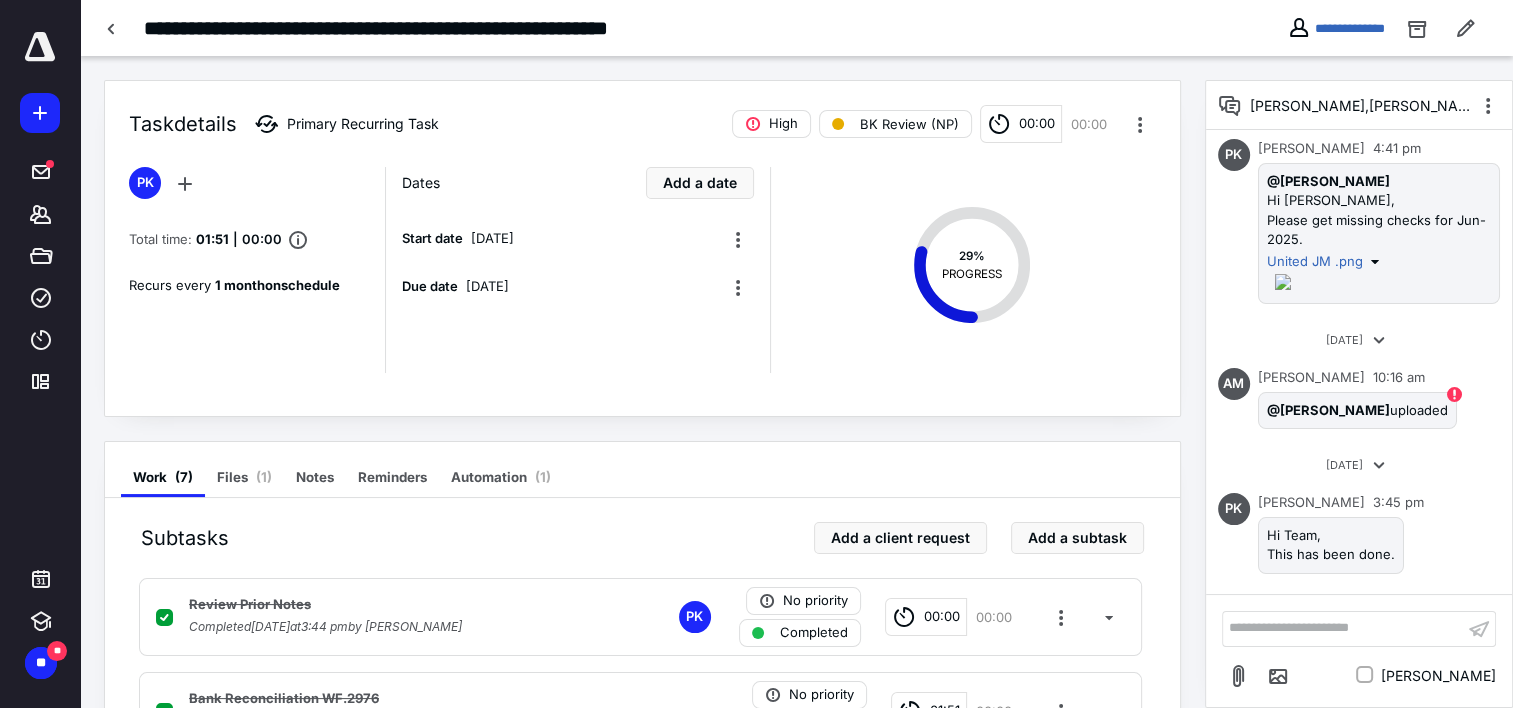 click on "**********" at bounding box center (591, 28) 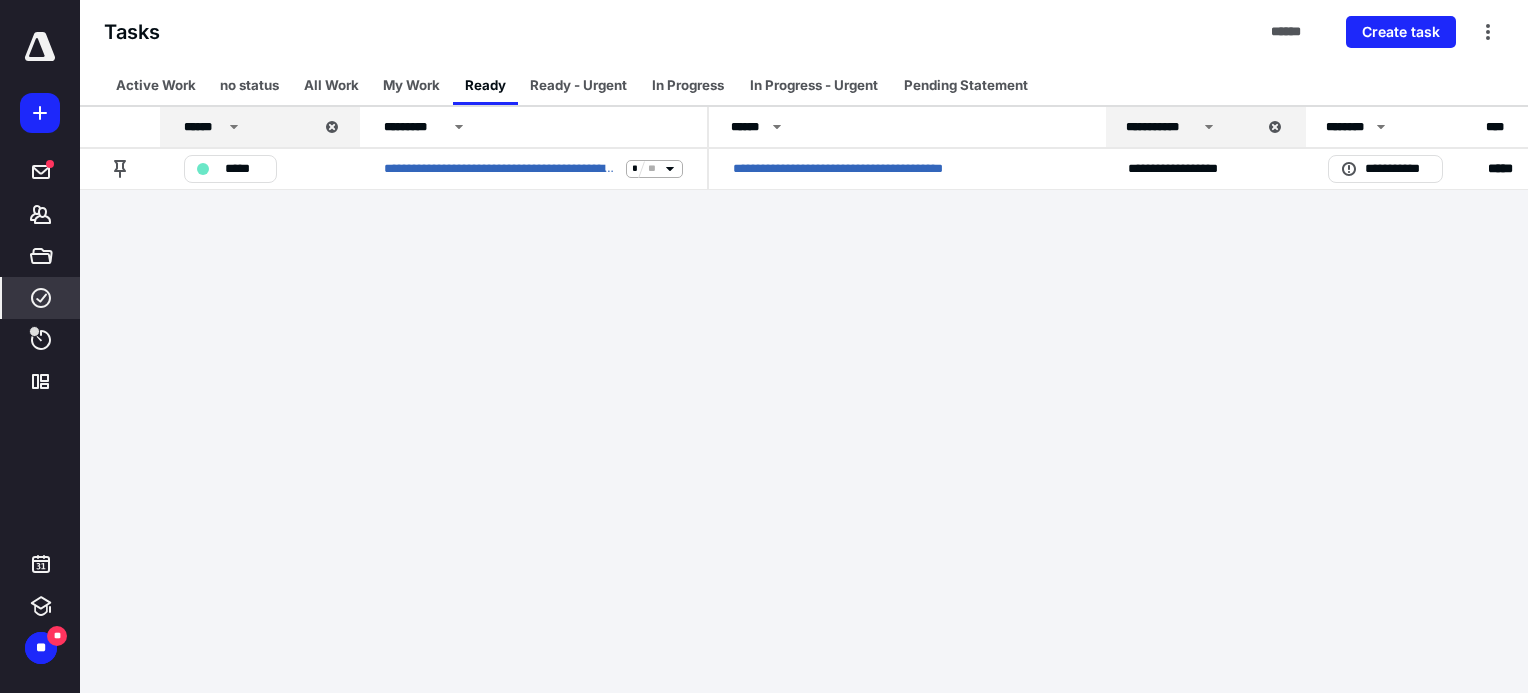 scroll, scrollTop: 0, scrollLeft: 0, axis: both 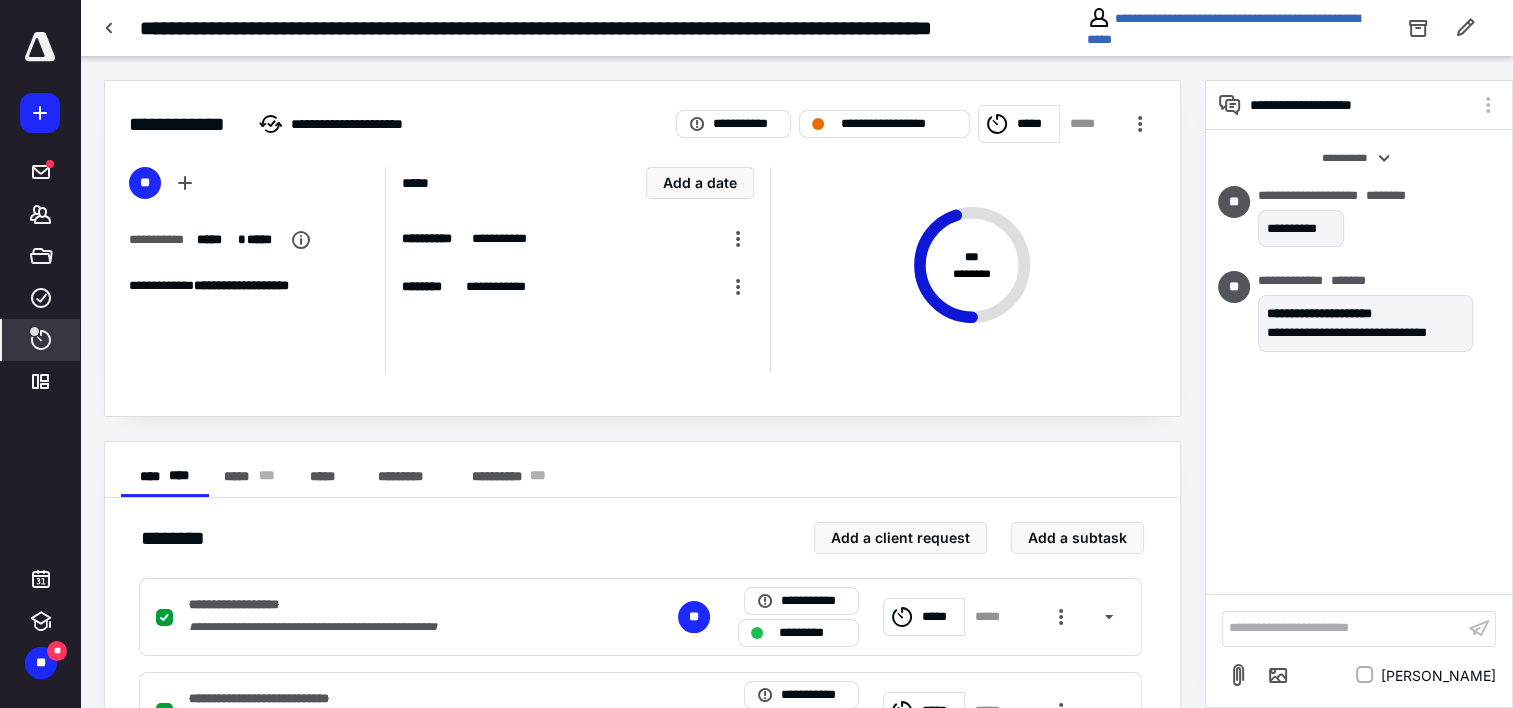 click 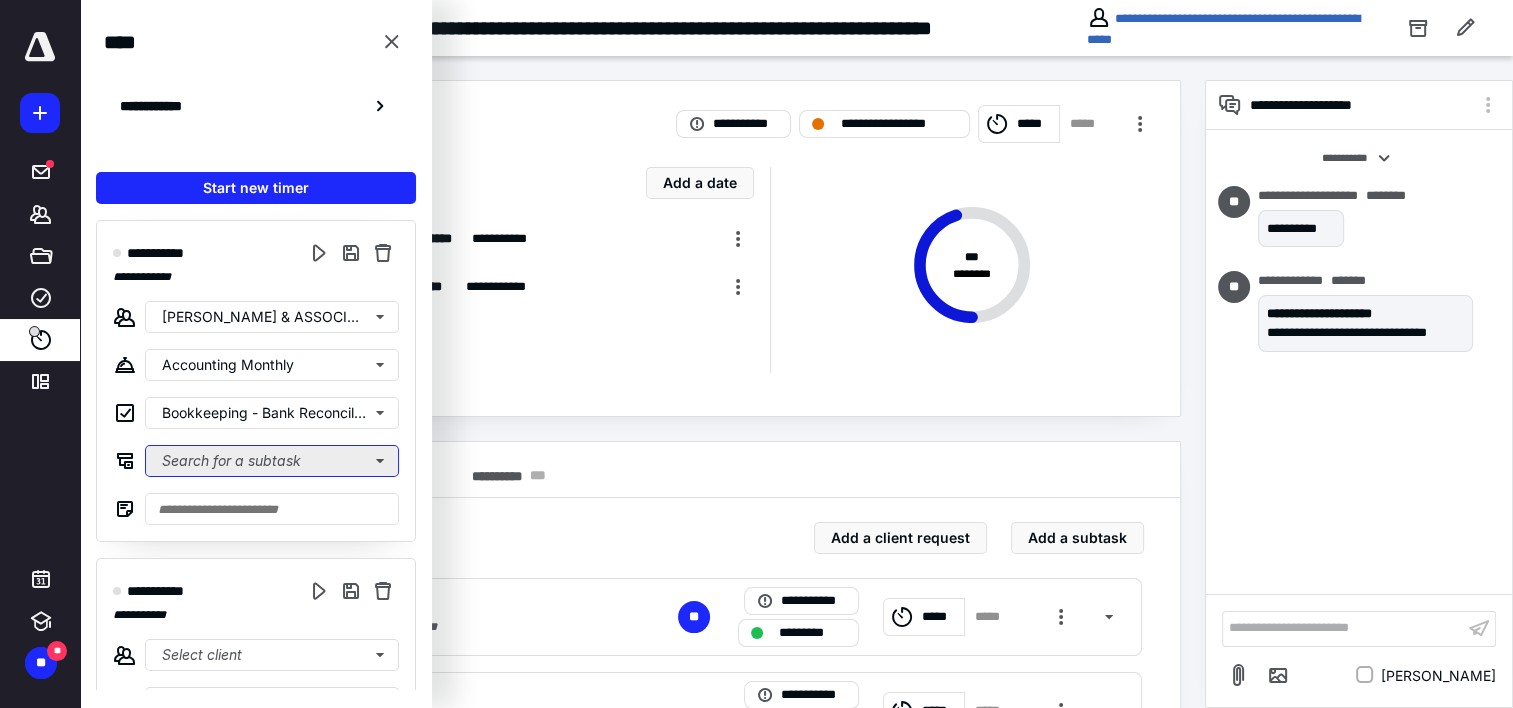 click on "Search for a subtask" at bounding box center (272, 461) 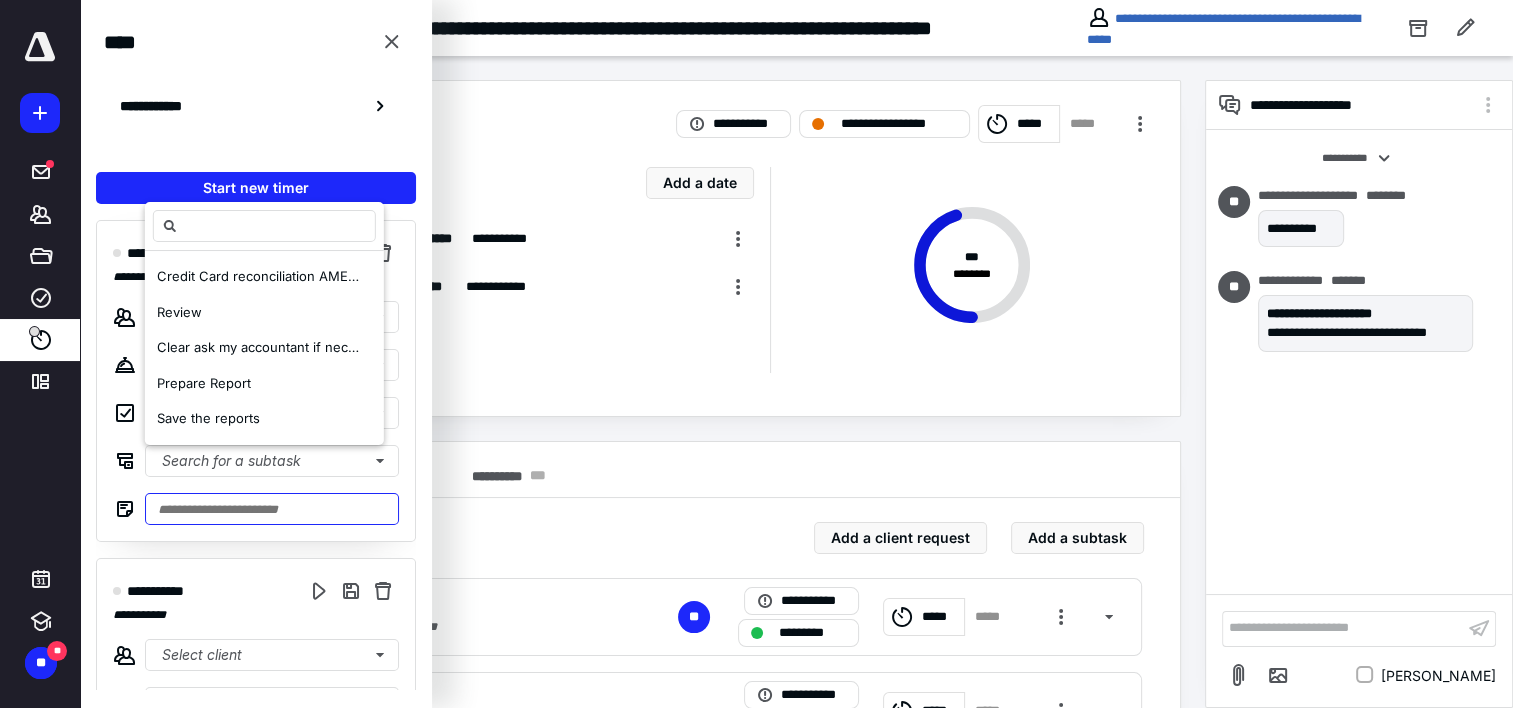 click at bounding box center (272, 509) 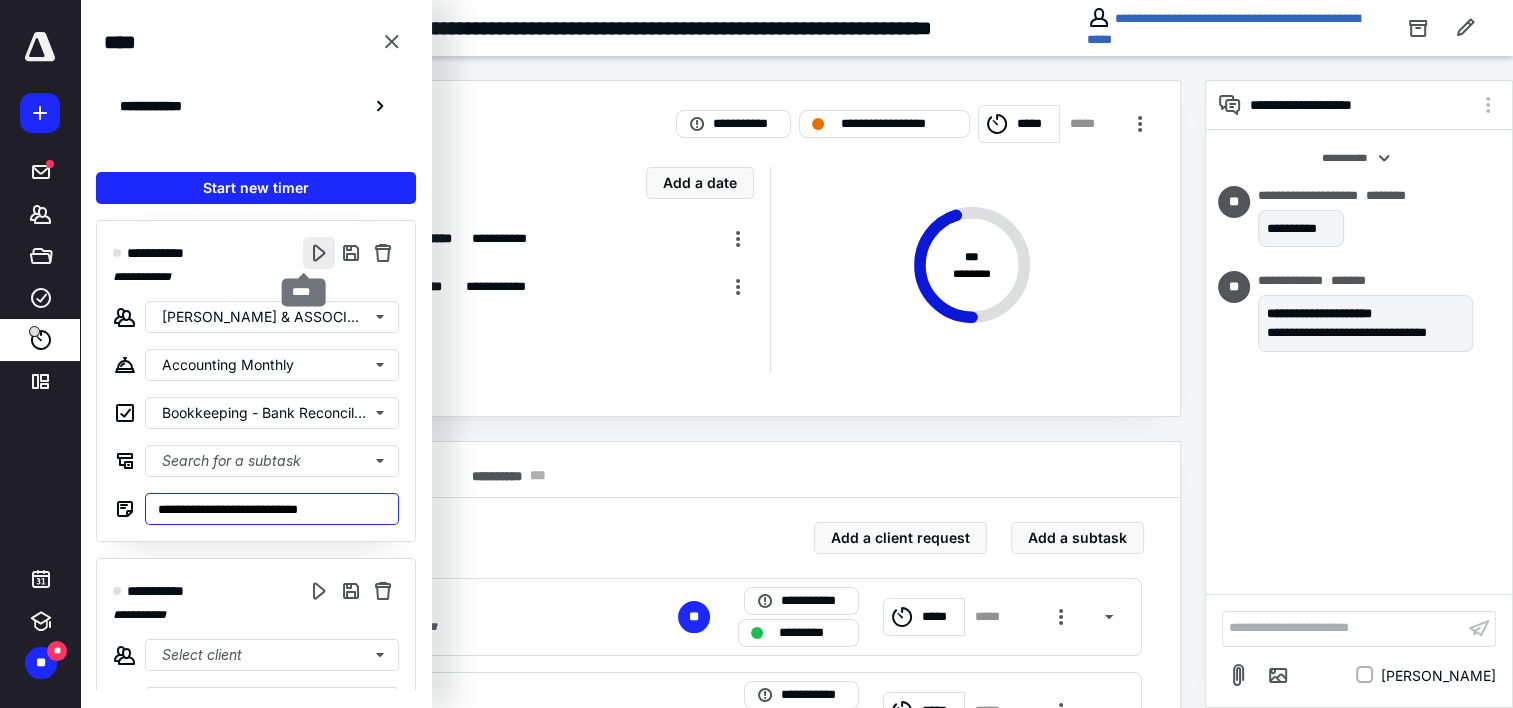 type on "**********" 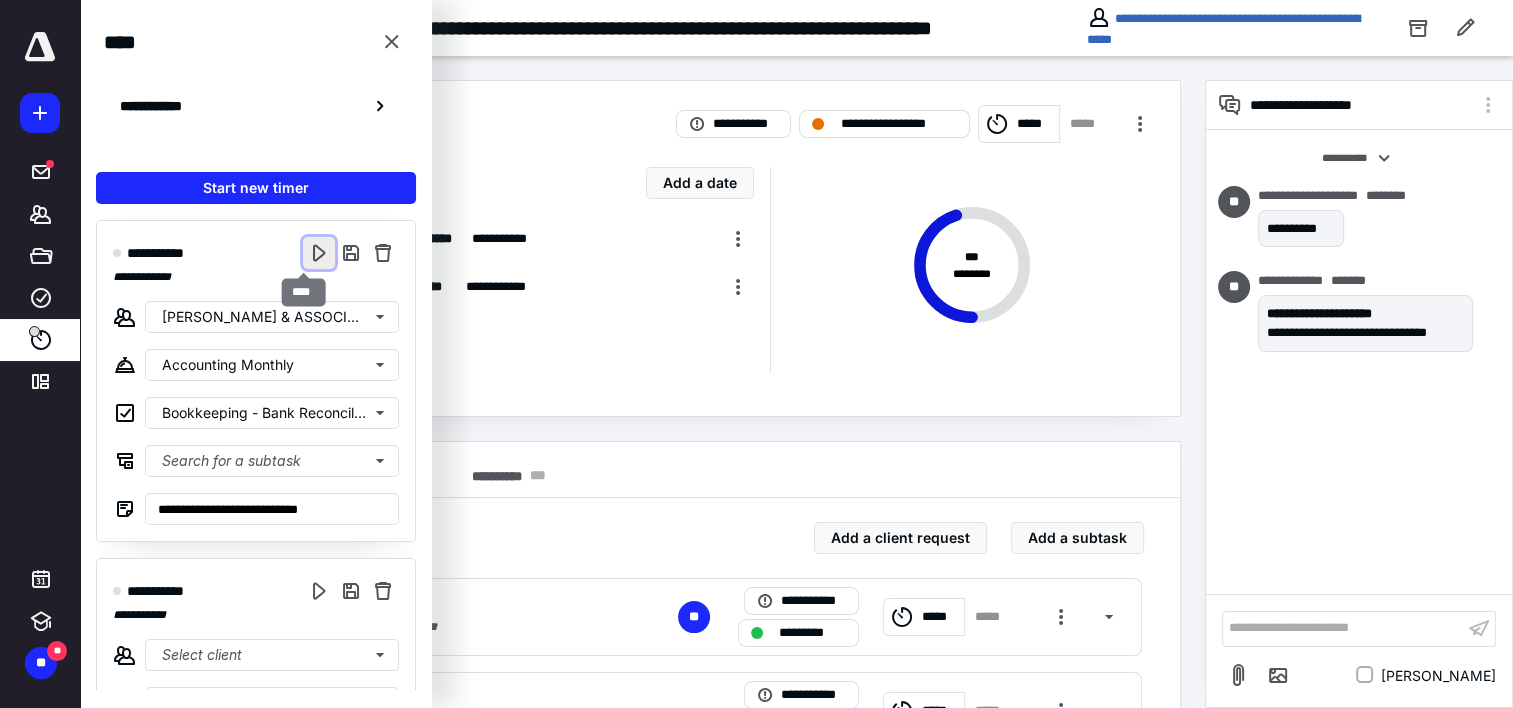 click at bounding box center [319, 253] 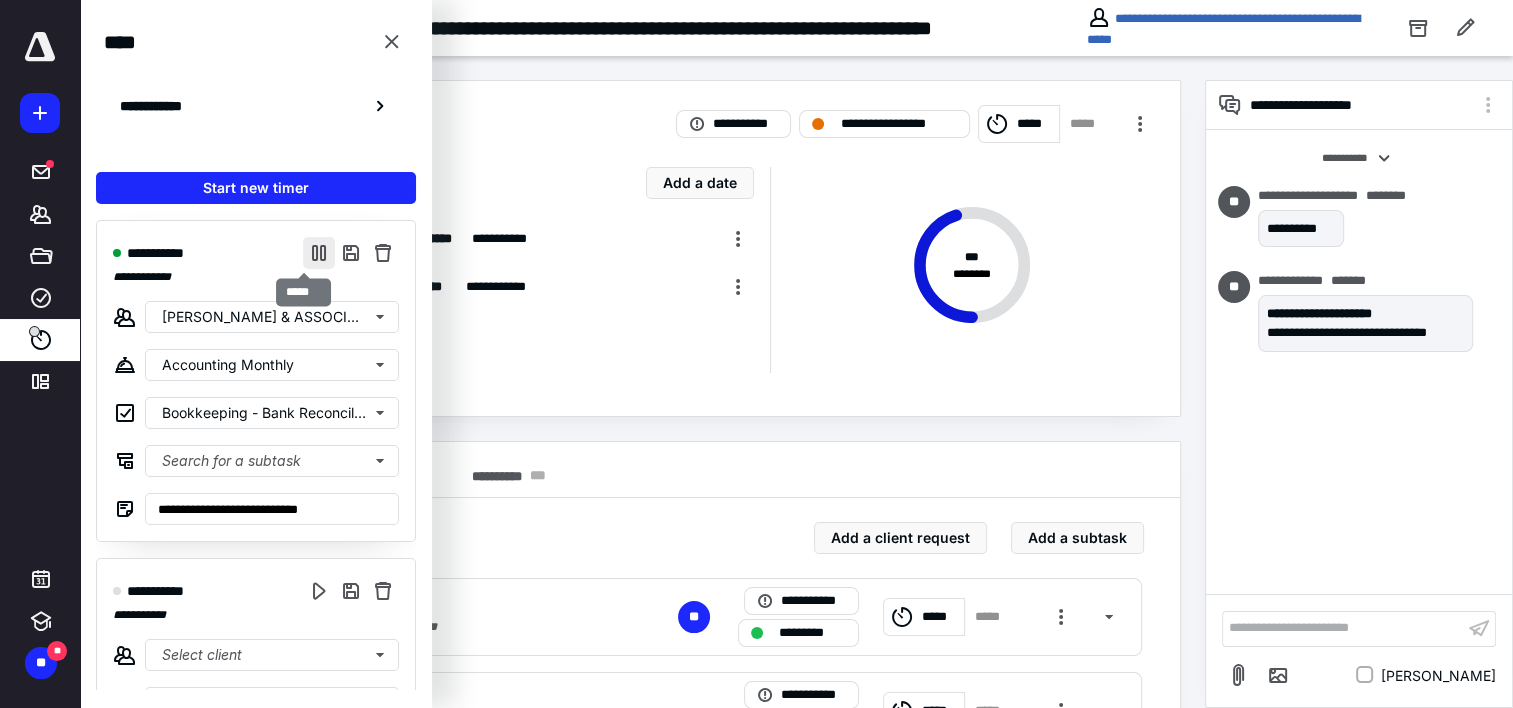 click at bounding box center [319, 253] 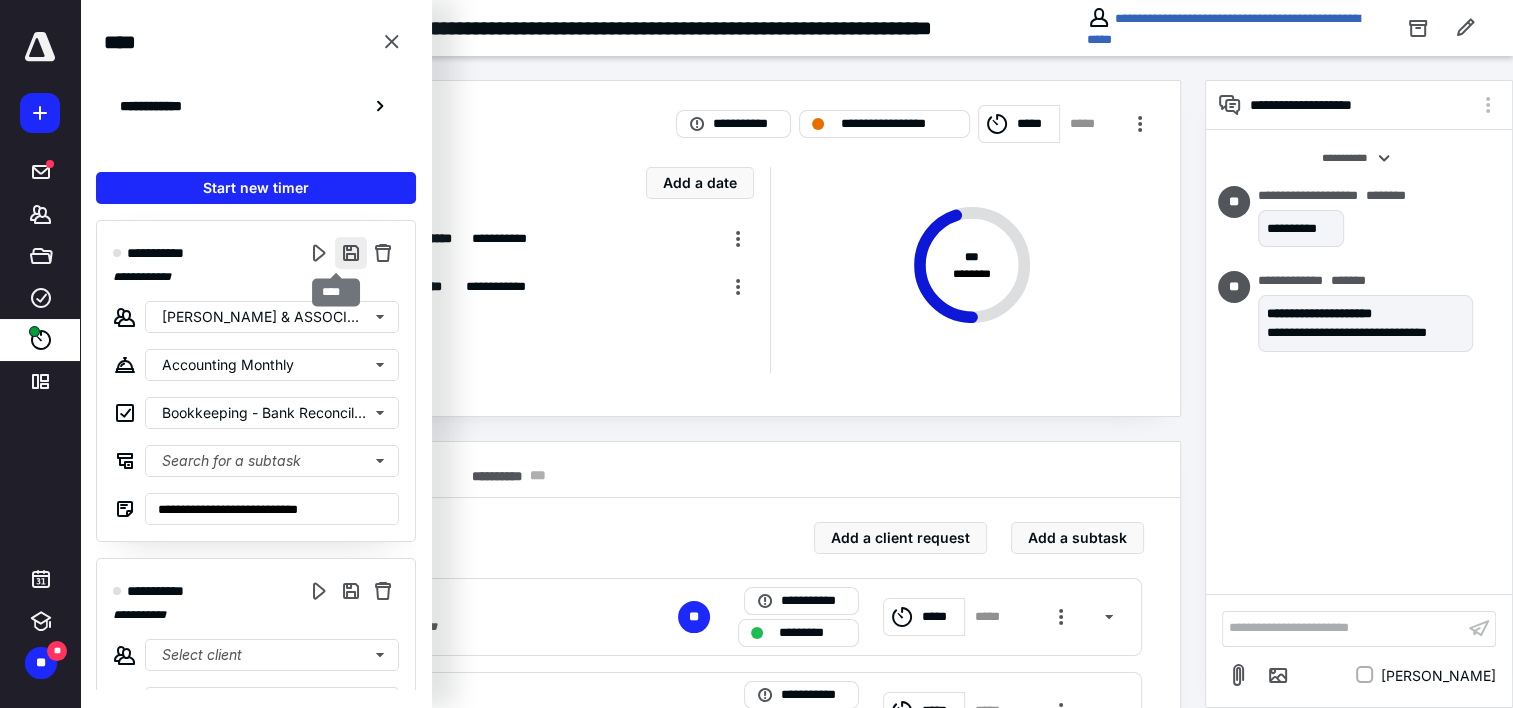 click at bounding box center [351, 253] 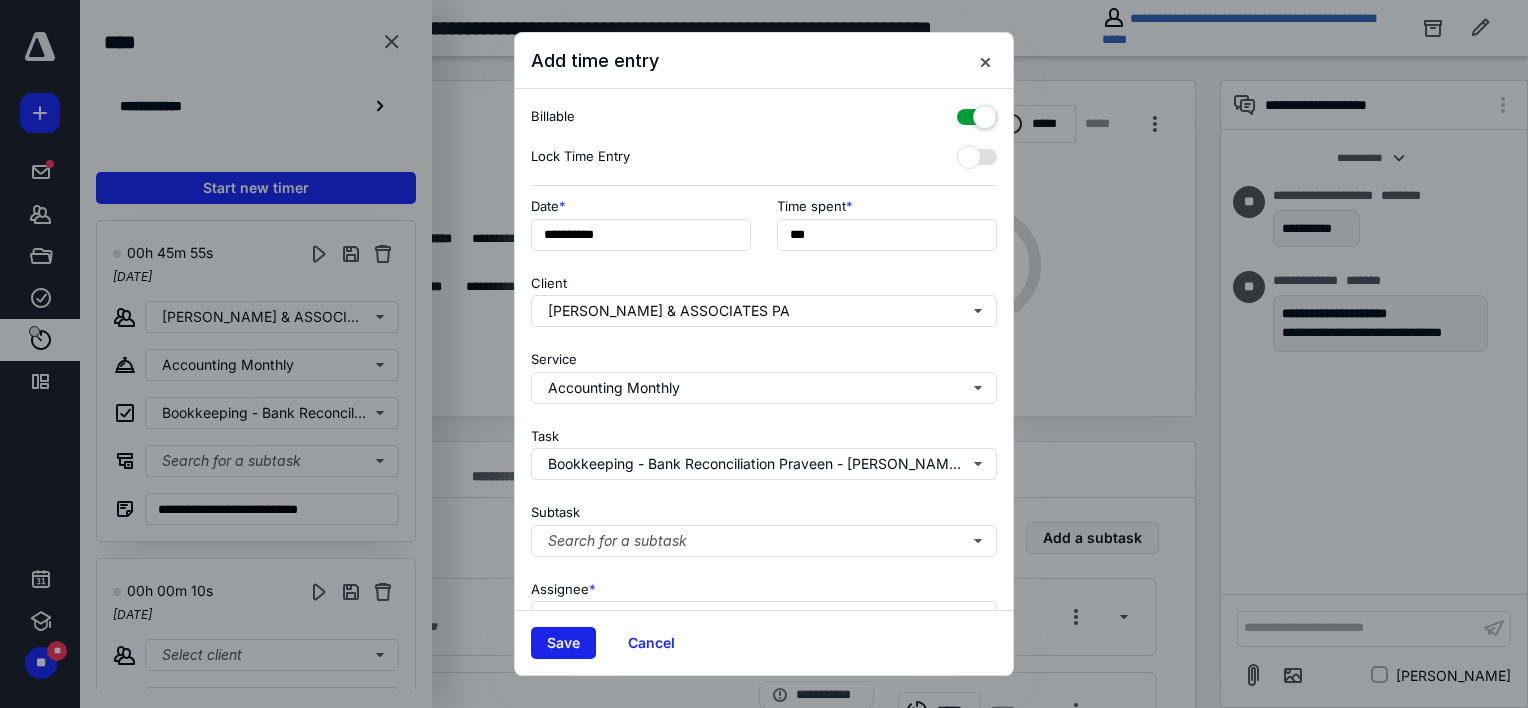 click on "Save" at bounding box center [563, 643] 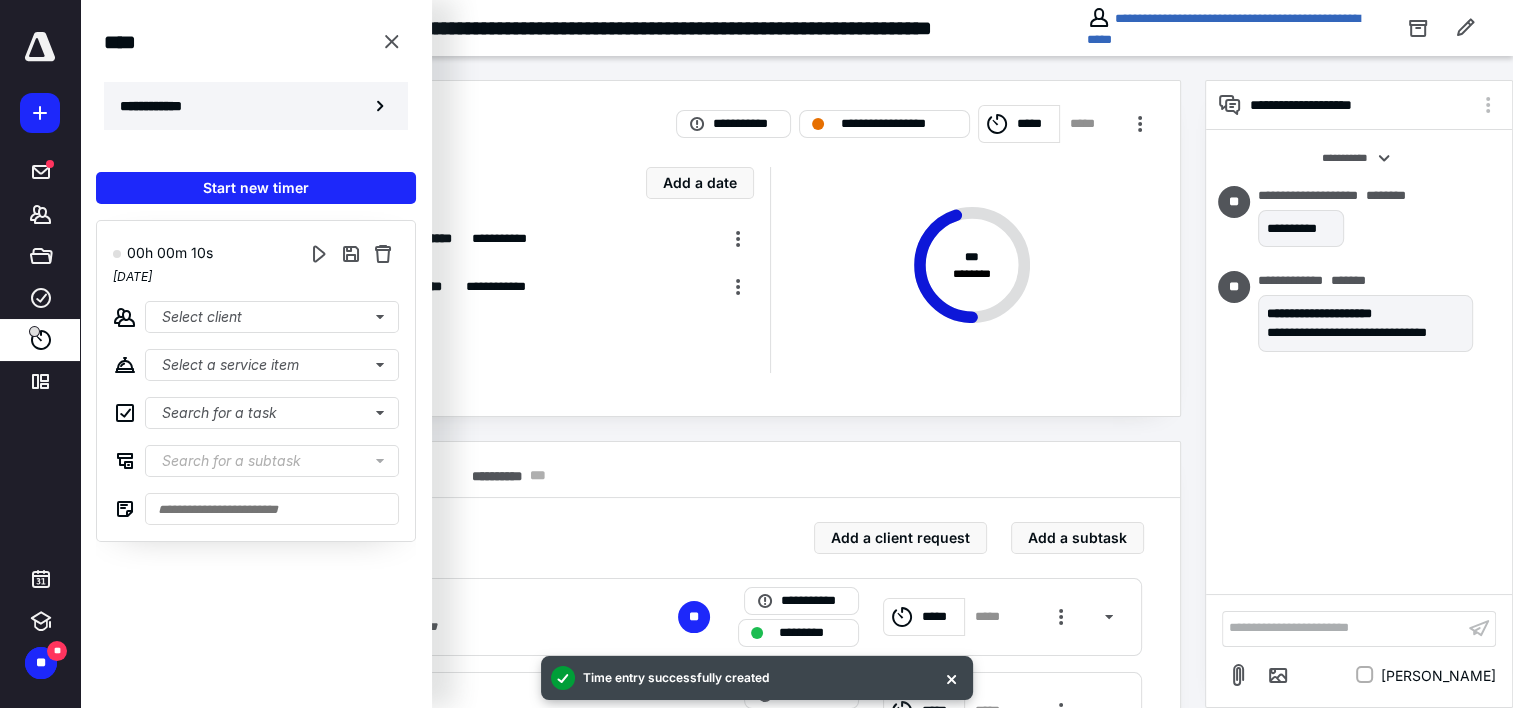 click 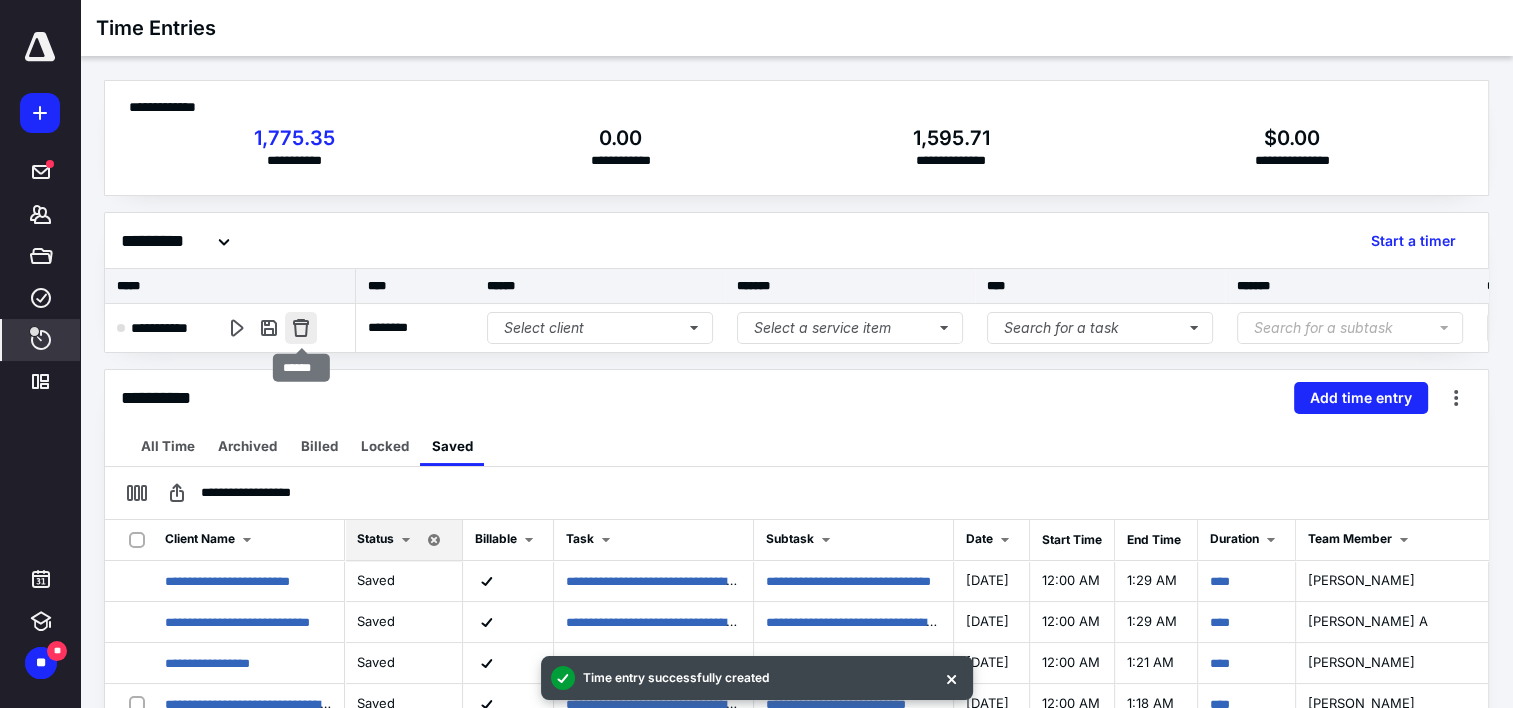 click at bounding box center [301, 328] 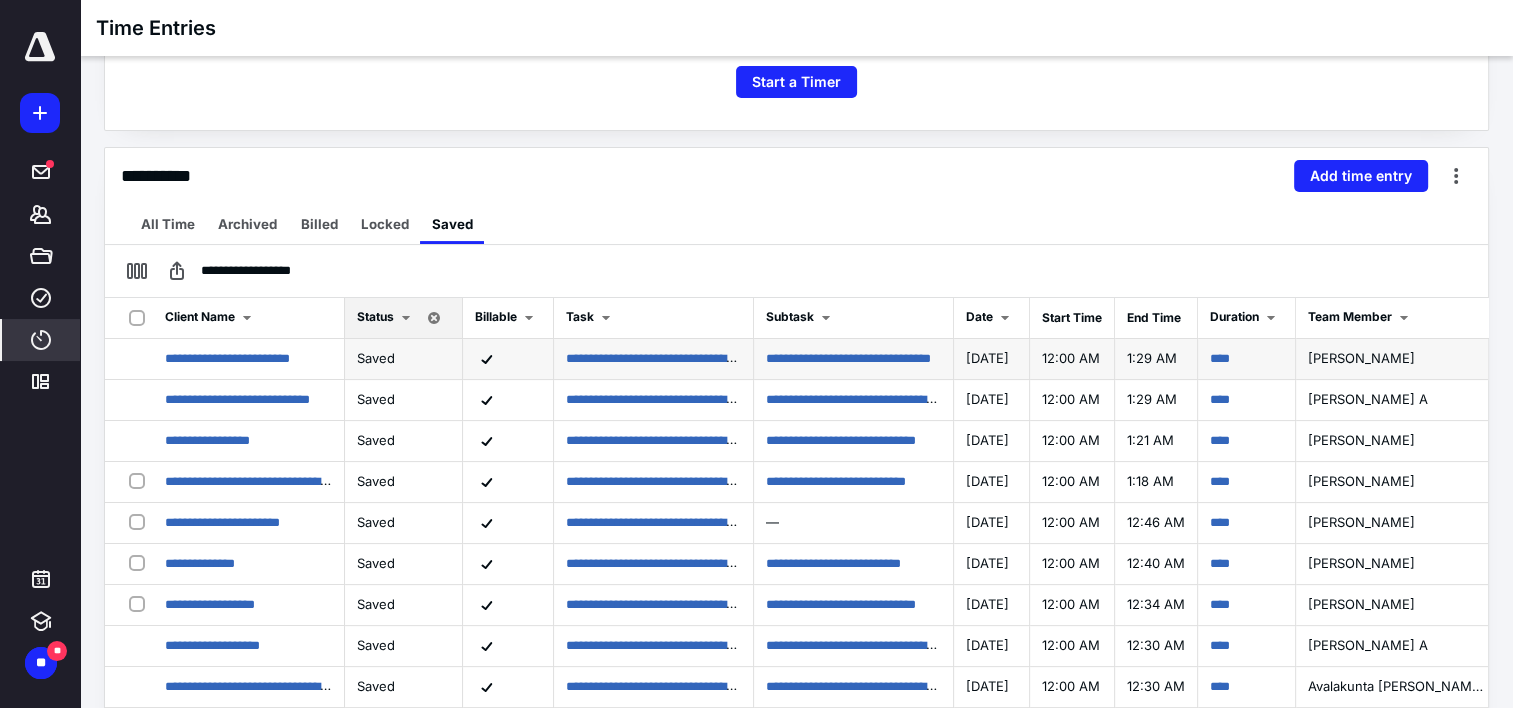 scroll, scrollTop: 400, scrollLeft: 0, axis: vertical 